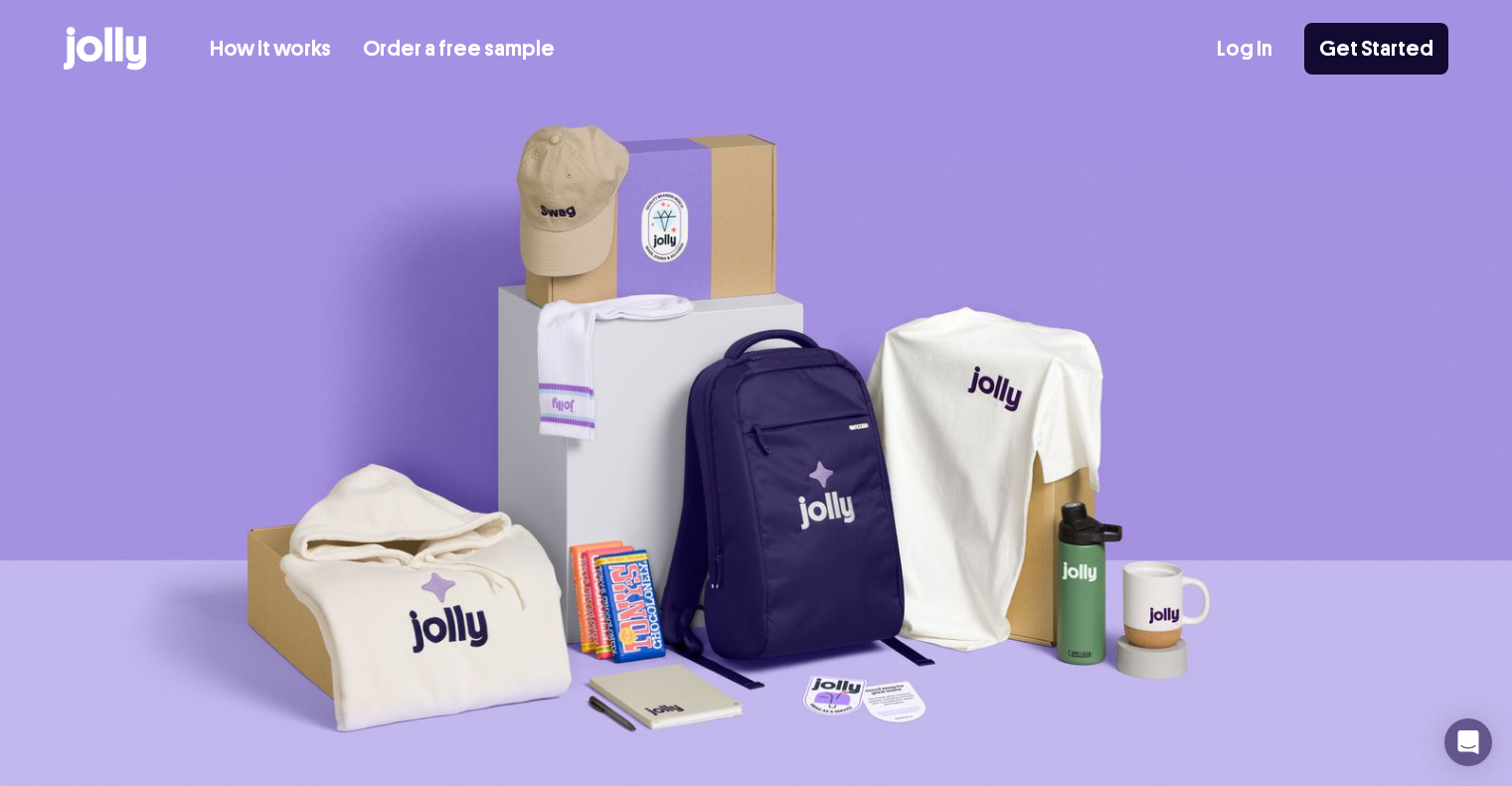 scroll, scrollTop: 0, scrollLeft: 0, axis: both 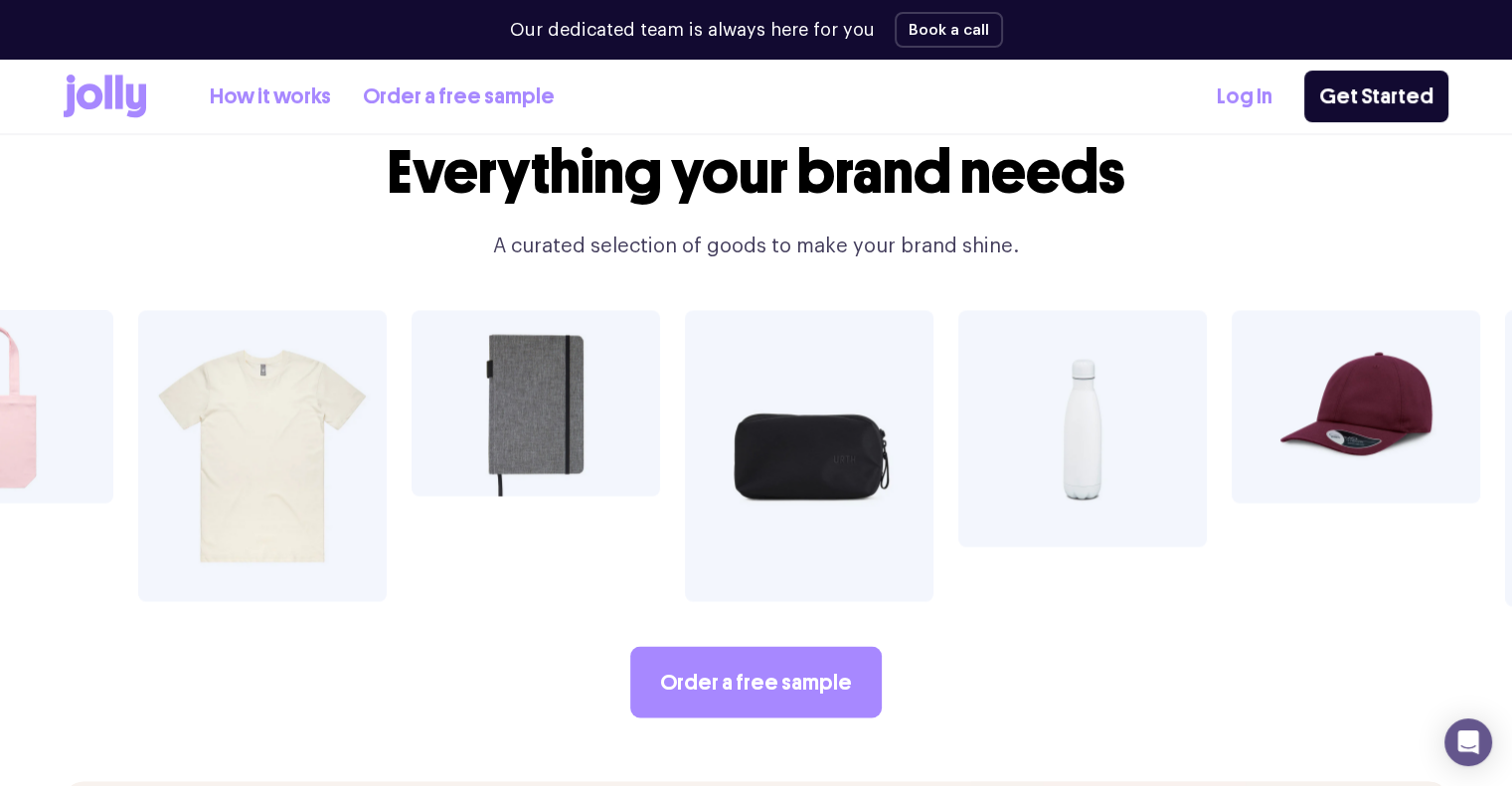 drag, startPoint x: 1434, startPoint y: 488, endPoint x: 865, endPoint y: 485, distance: 569.0079 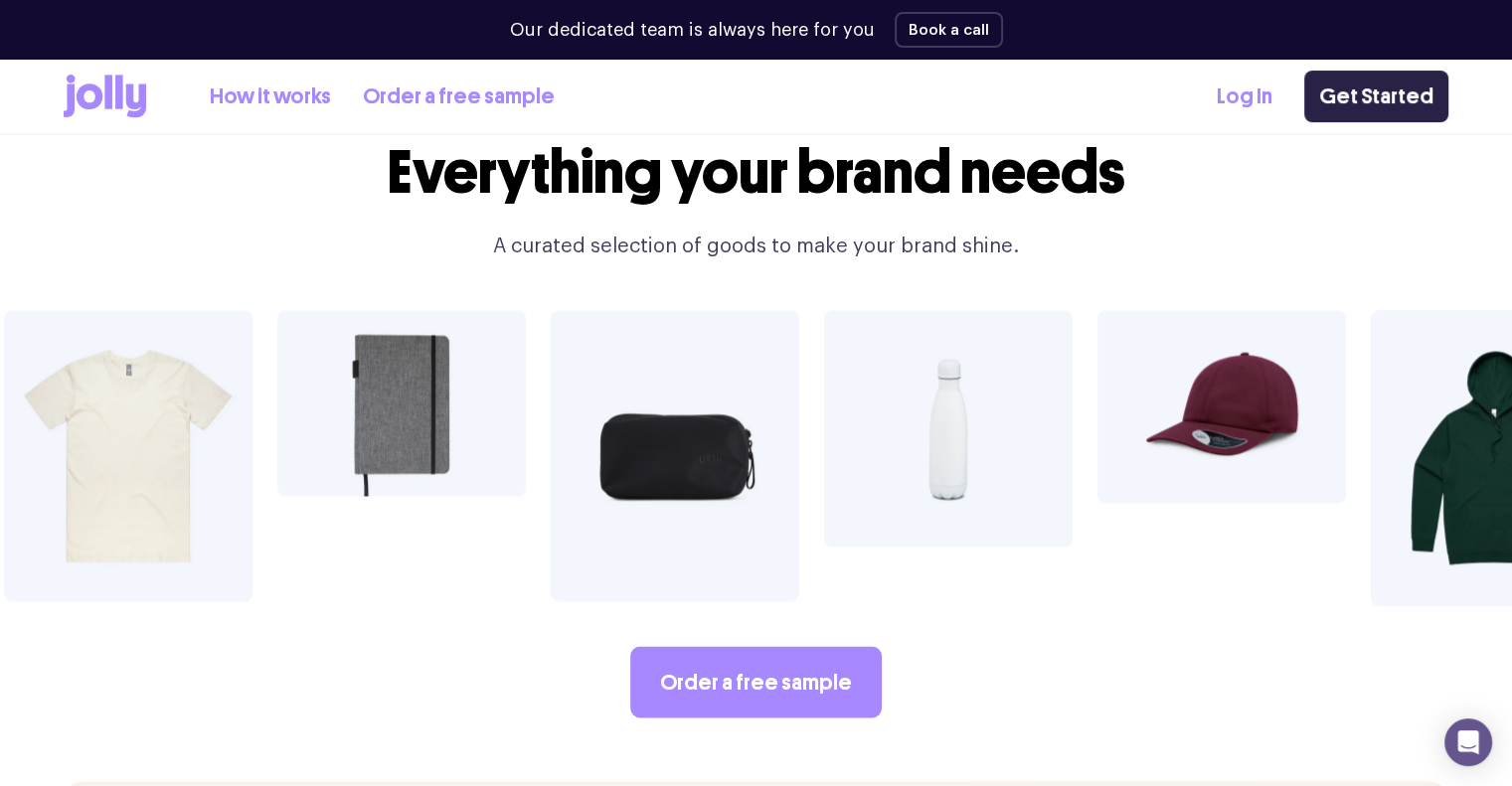 click on "Get Started" at bounding box center (1376, 96) 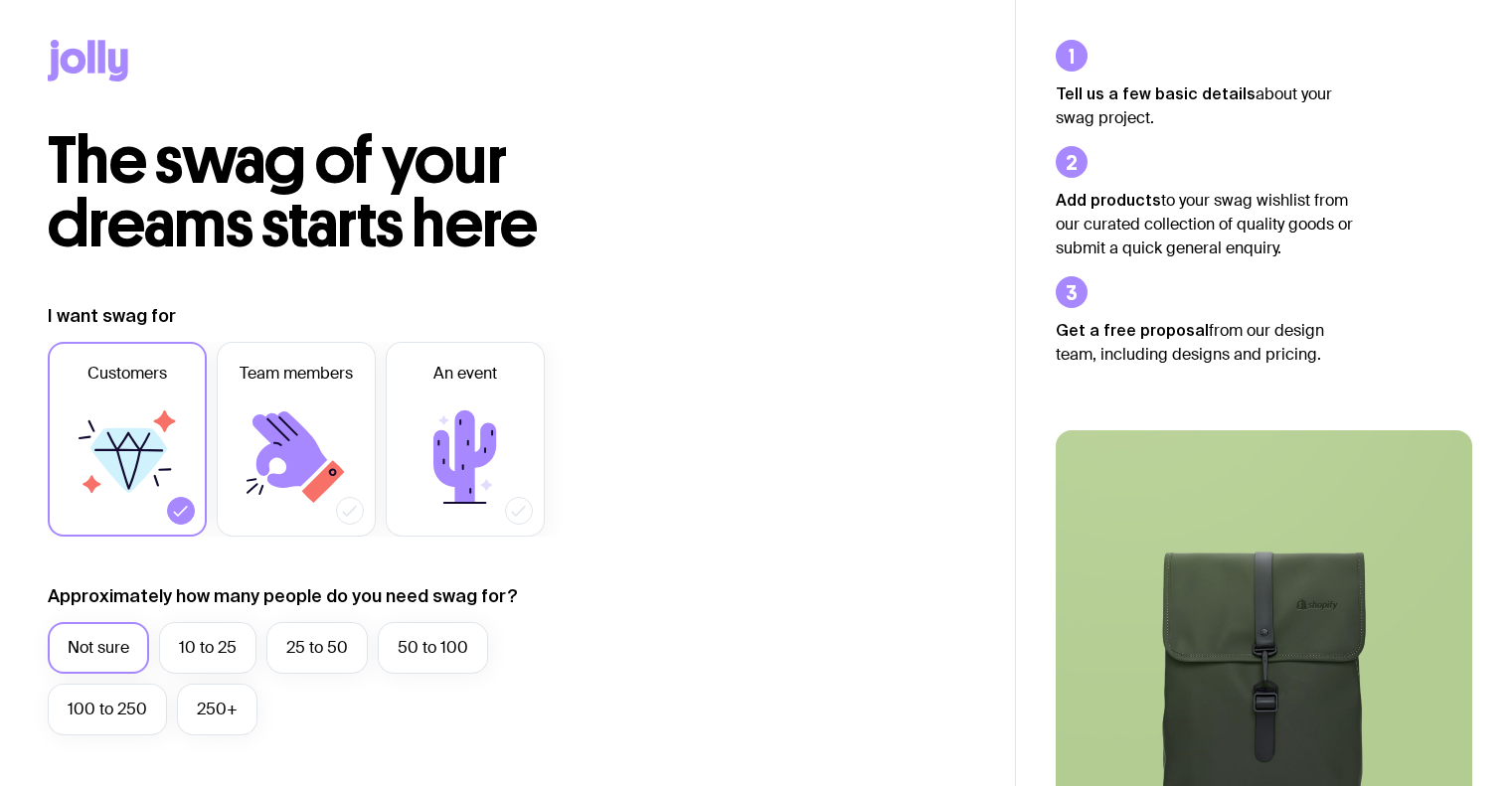 scroll, scrollTop: 0, scrollLeft: 0, axis: both 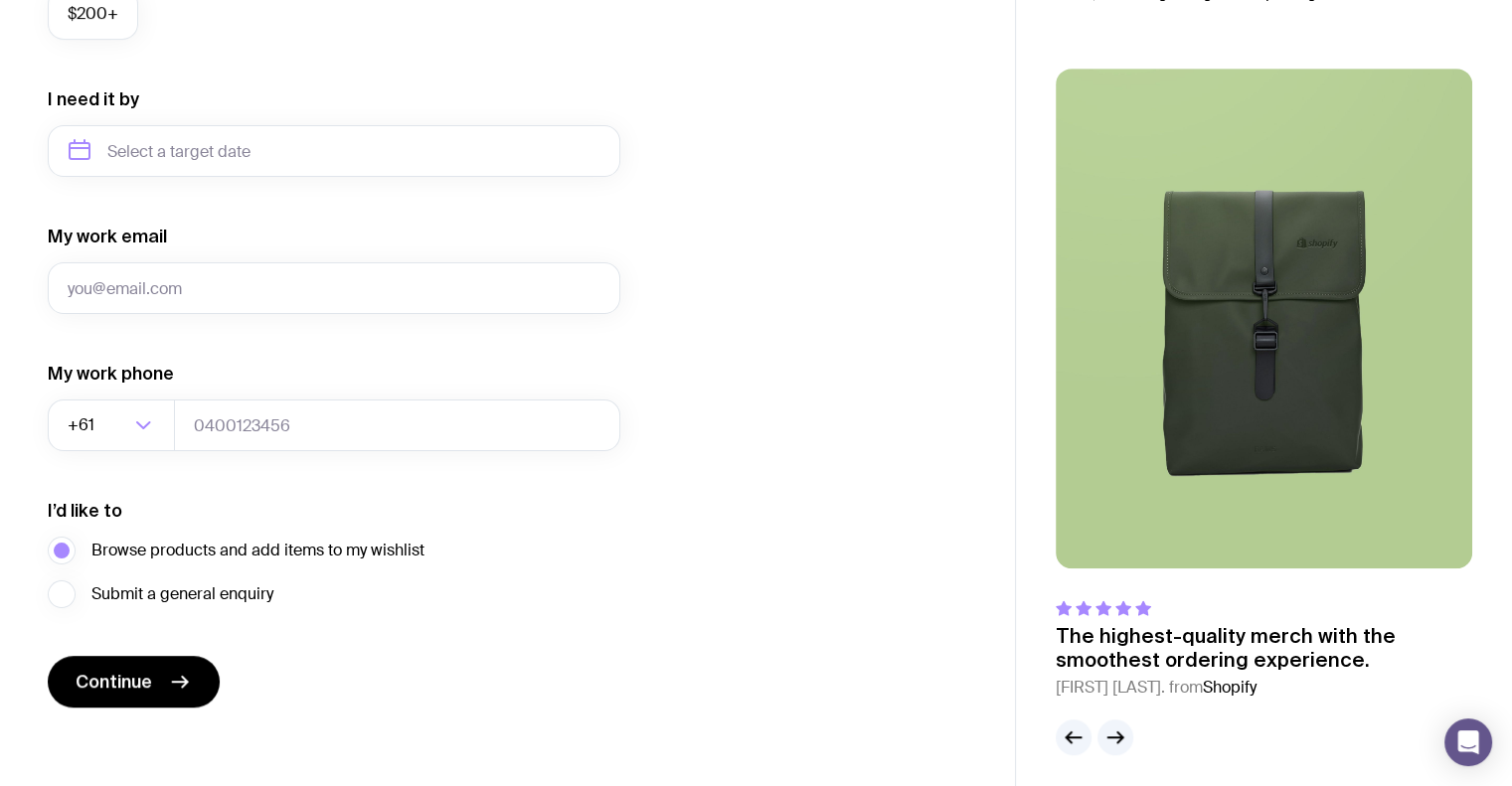 click on "I want swag for Customers Team members An event Approximately how many people do you need swag for? Not sure 10 to 25 25 to 50 50 to 100 100 to 250 250+ Do you have a rough budget in mind per person? Not sure Under $50 $50 to $100 $100 to $200 $200+ I need it by My work email My work phone +61 Loading... I’d like to Browse products and add items to my wishlist Submit a general enquiry Continue" at bounding box center [507, 59] 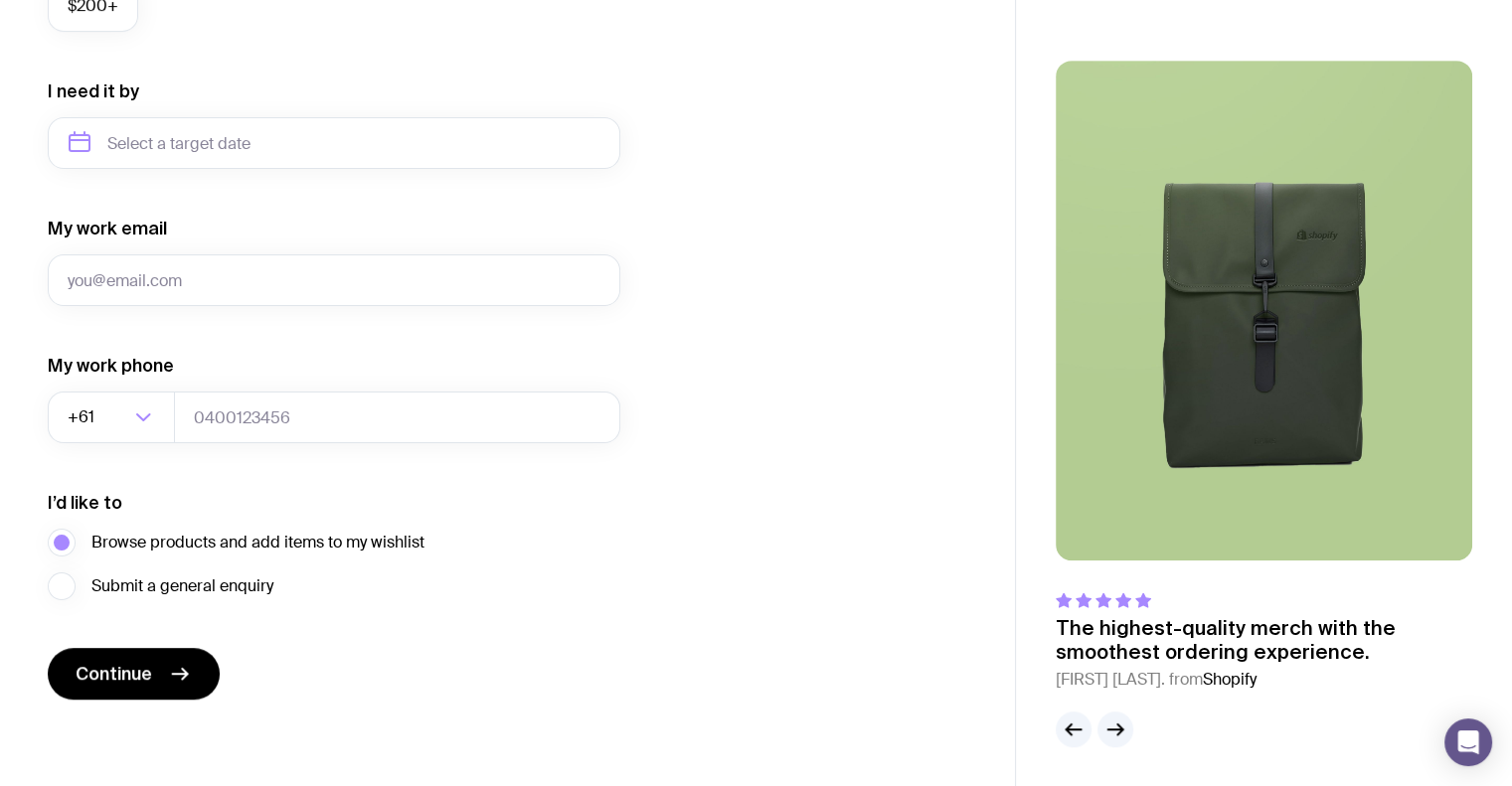 scroll, scrollTop: 901, scrollLeft: 0, axis: vertical 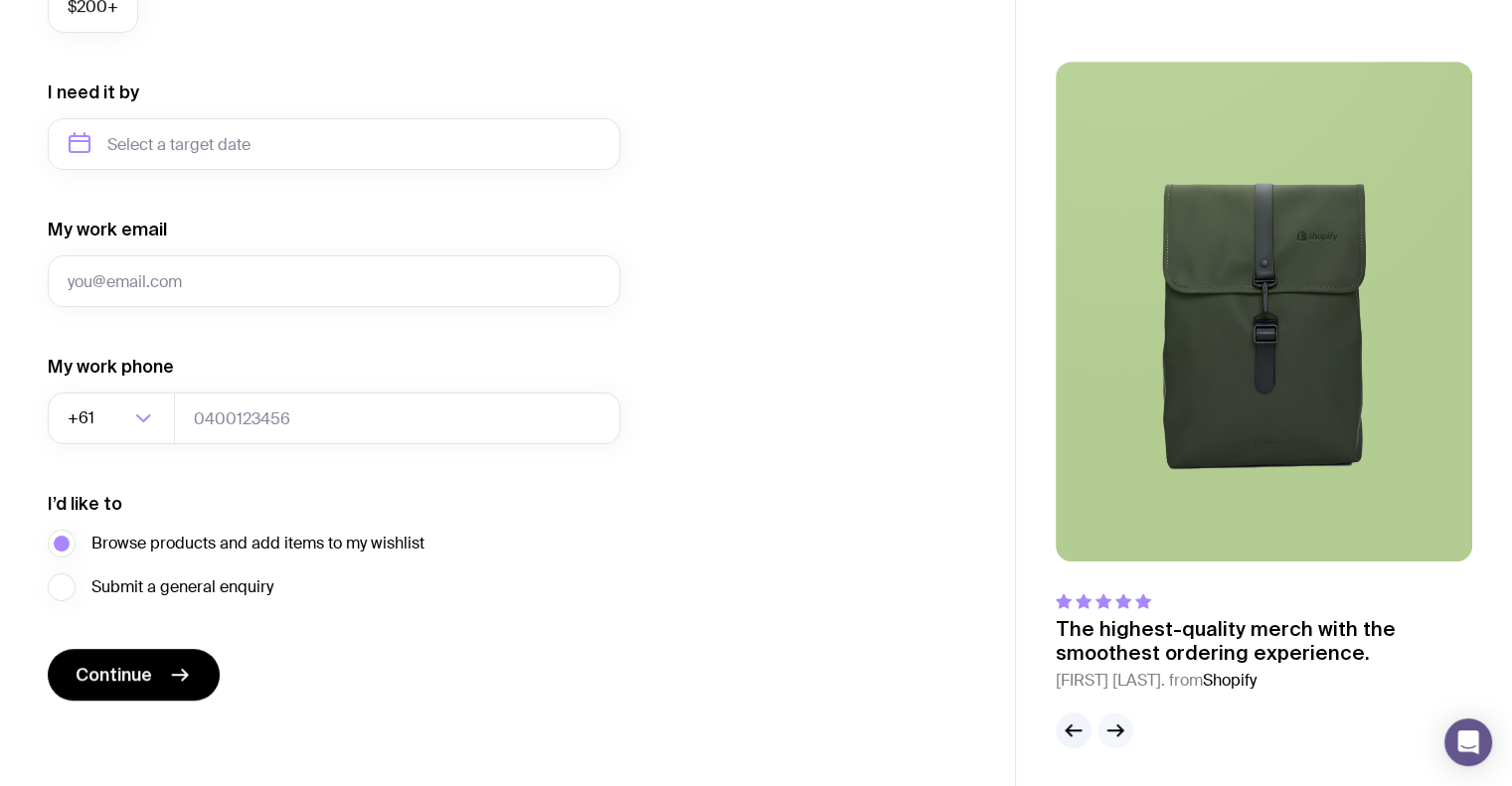 click at bounding box center [1115, 730] 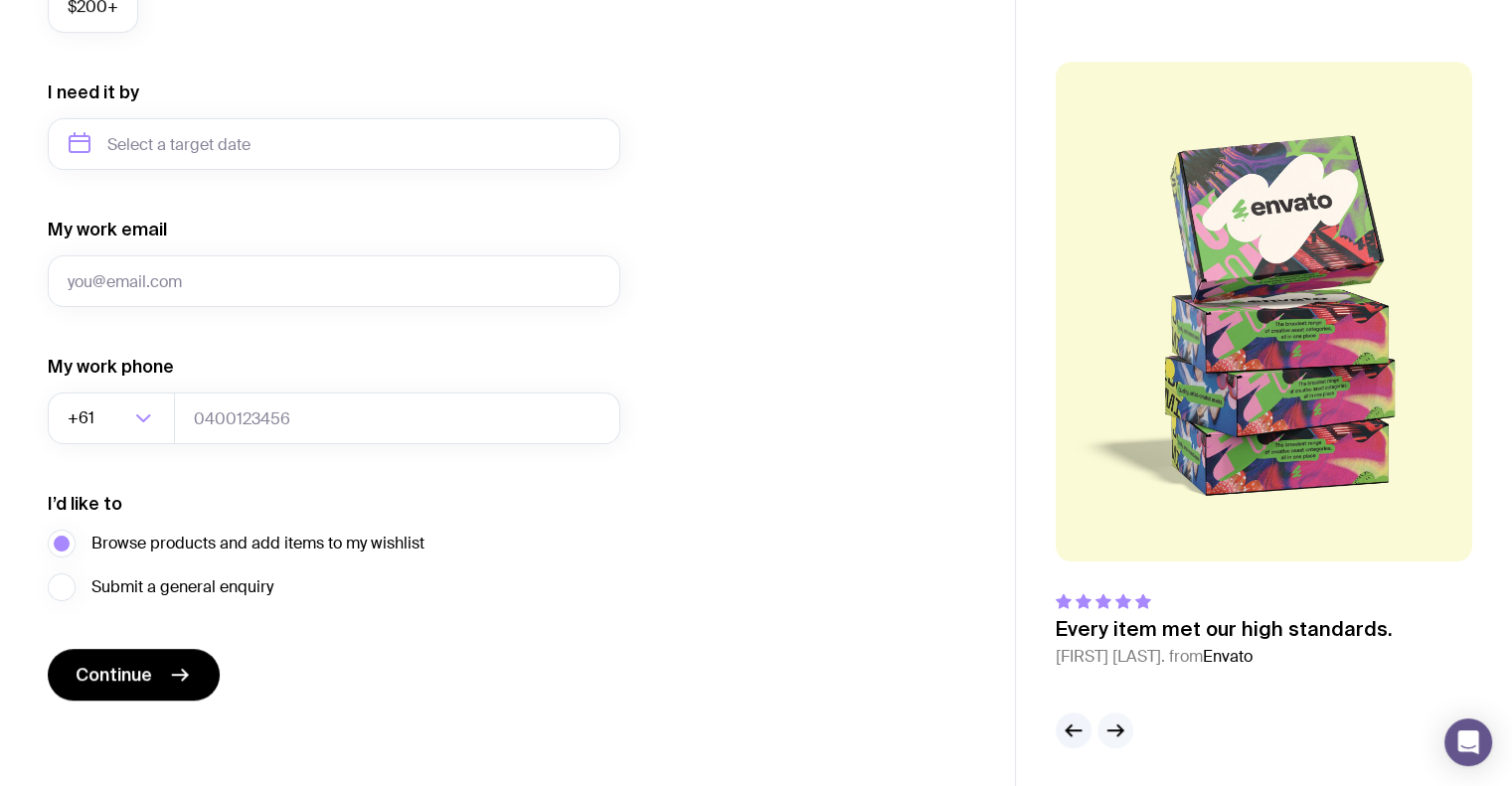 click at bounding box center (1115, 730) 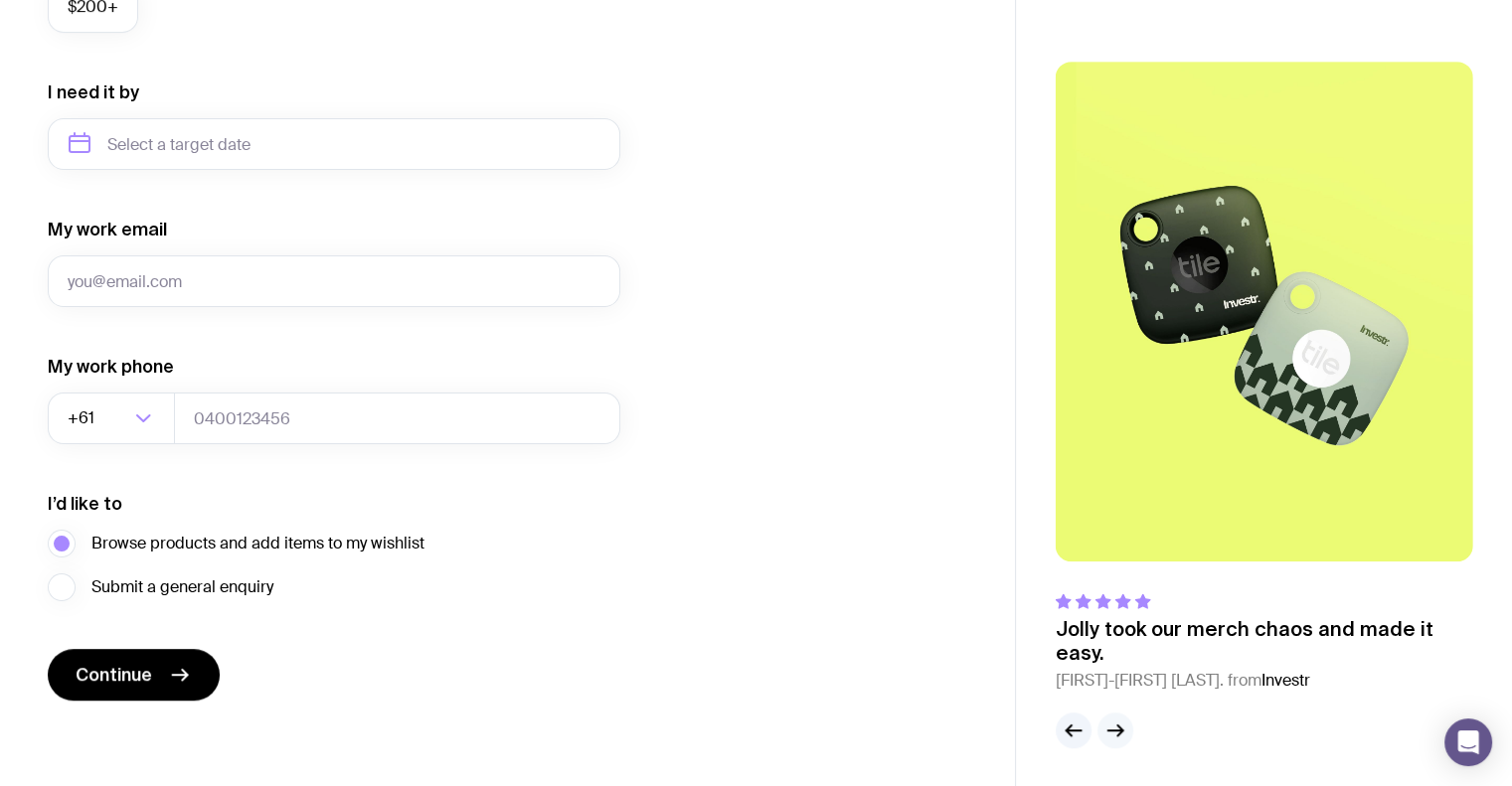 click at bounding box center [1115, 730] 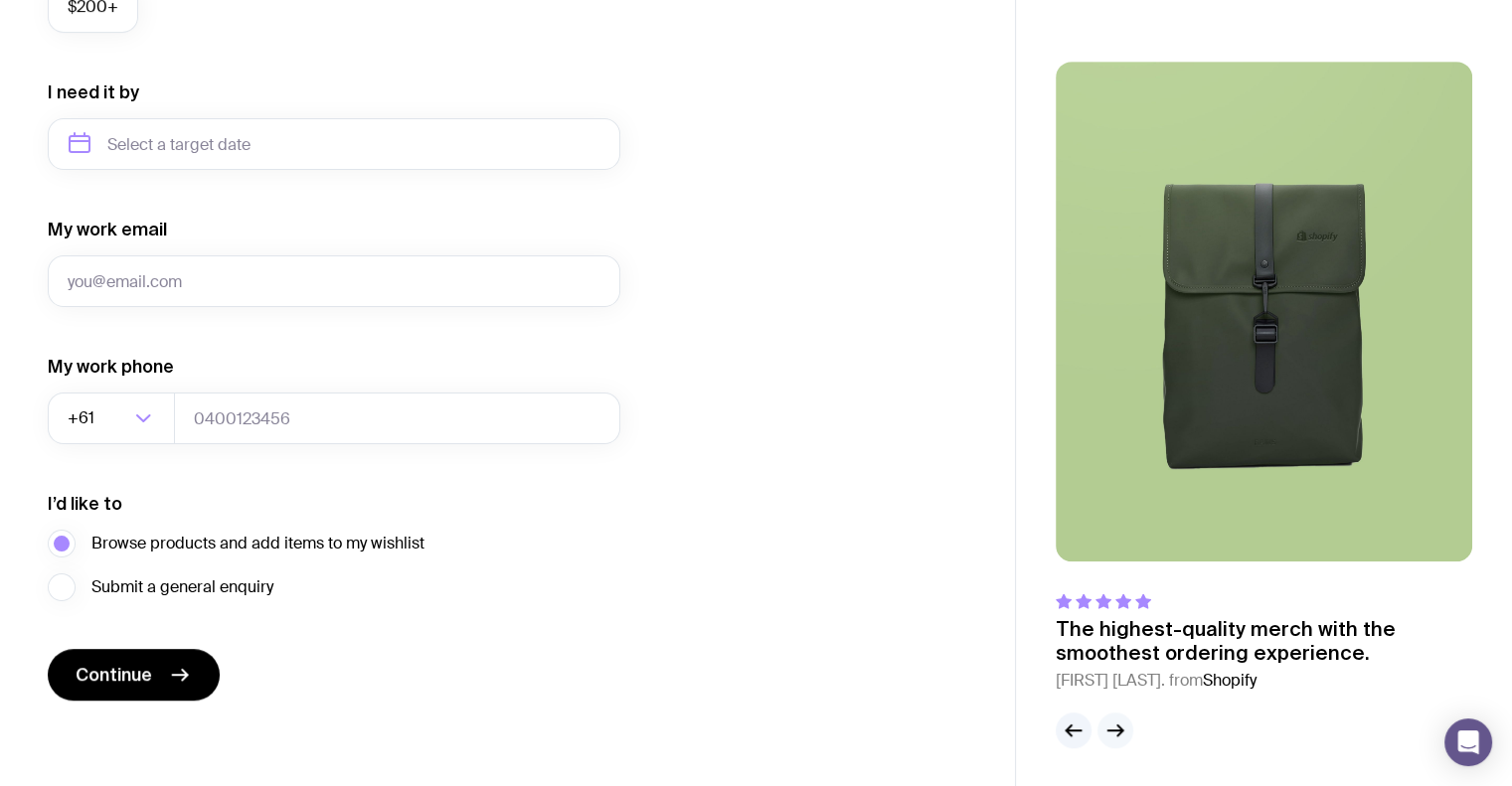 click 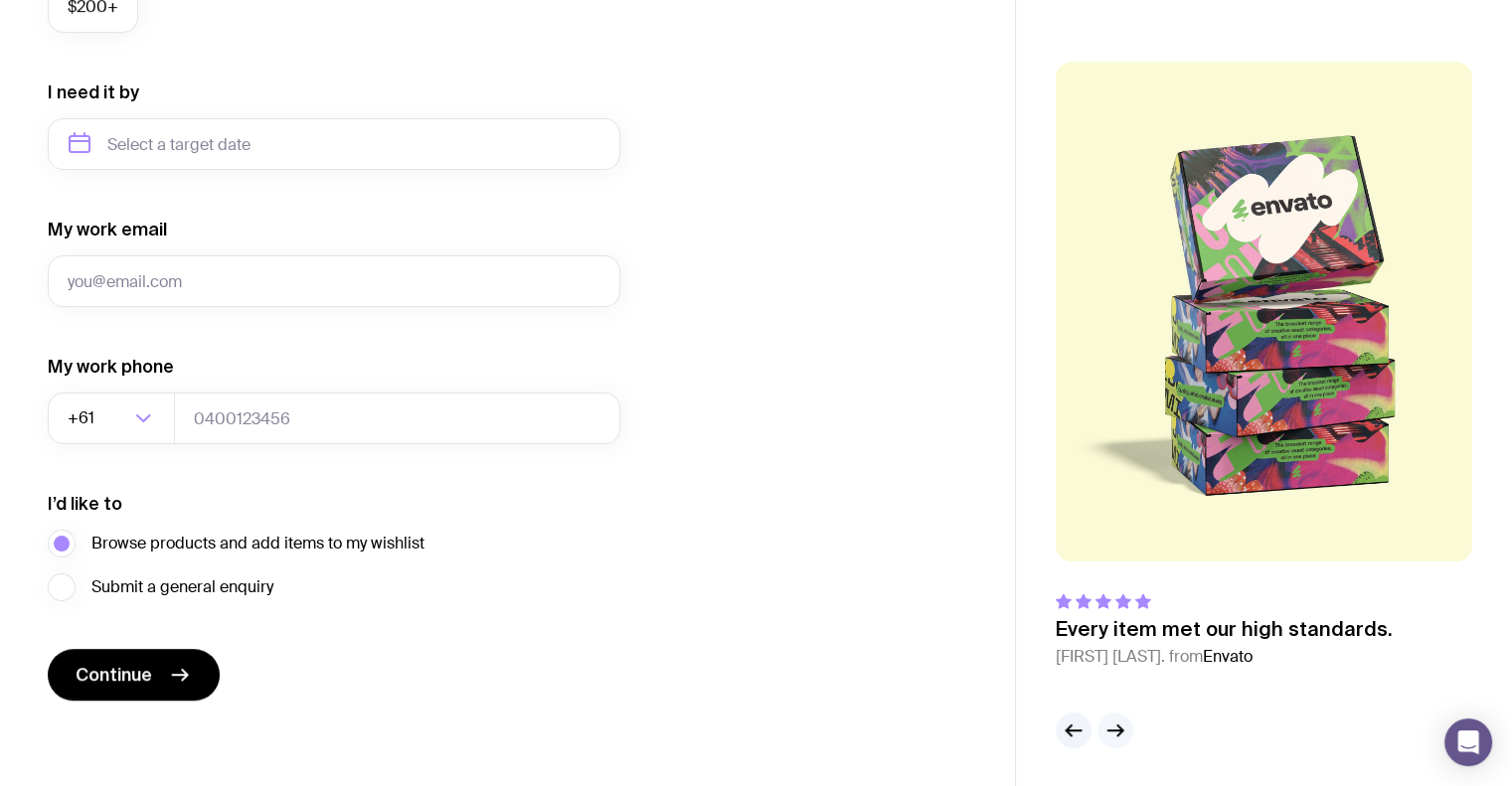 click 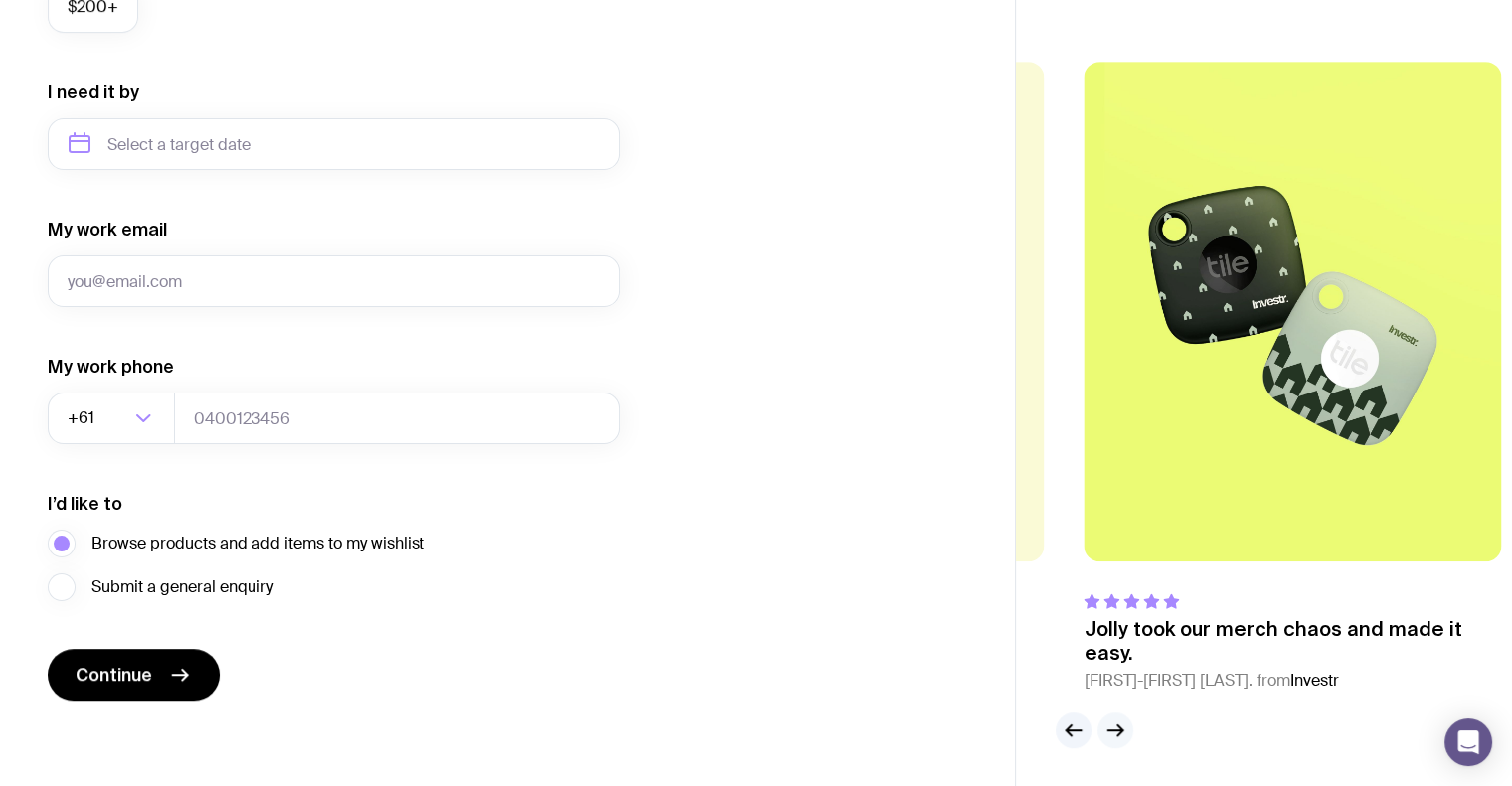 click 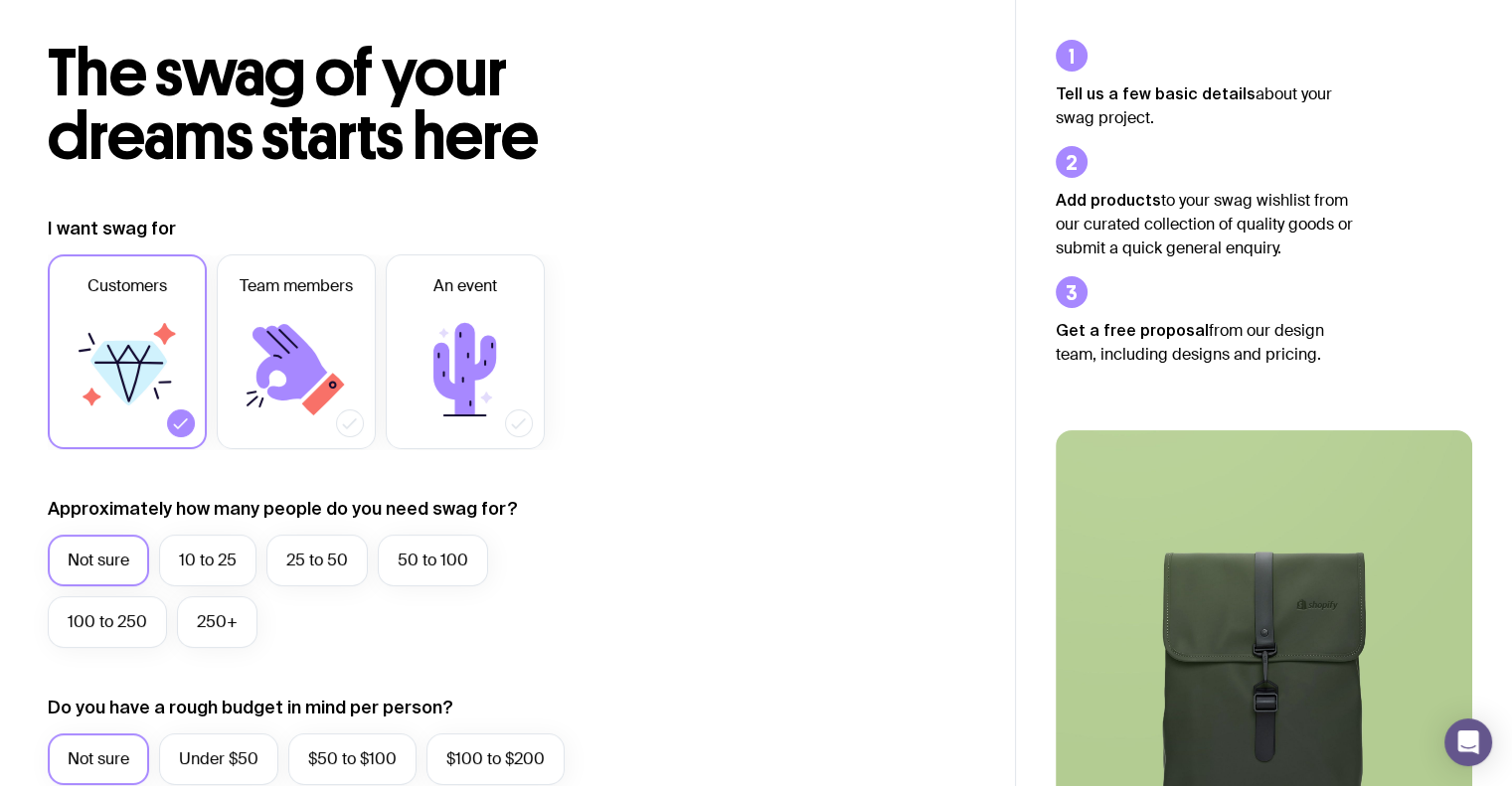 scroll, scrollTop: 0, scrollLeft: 0, axis: both 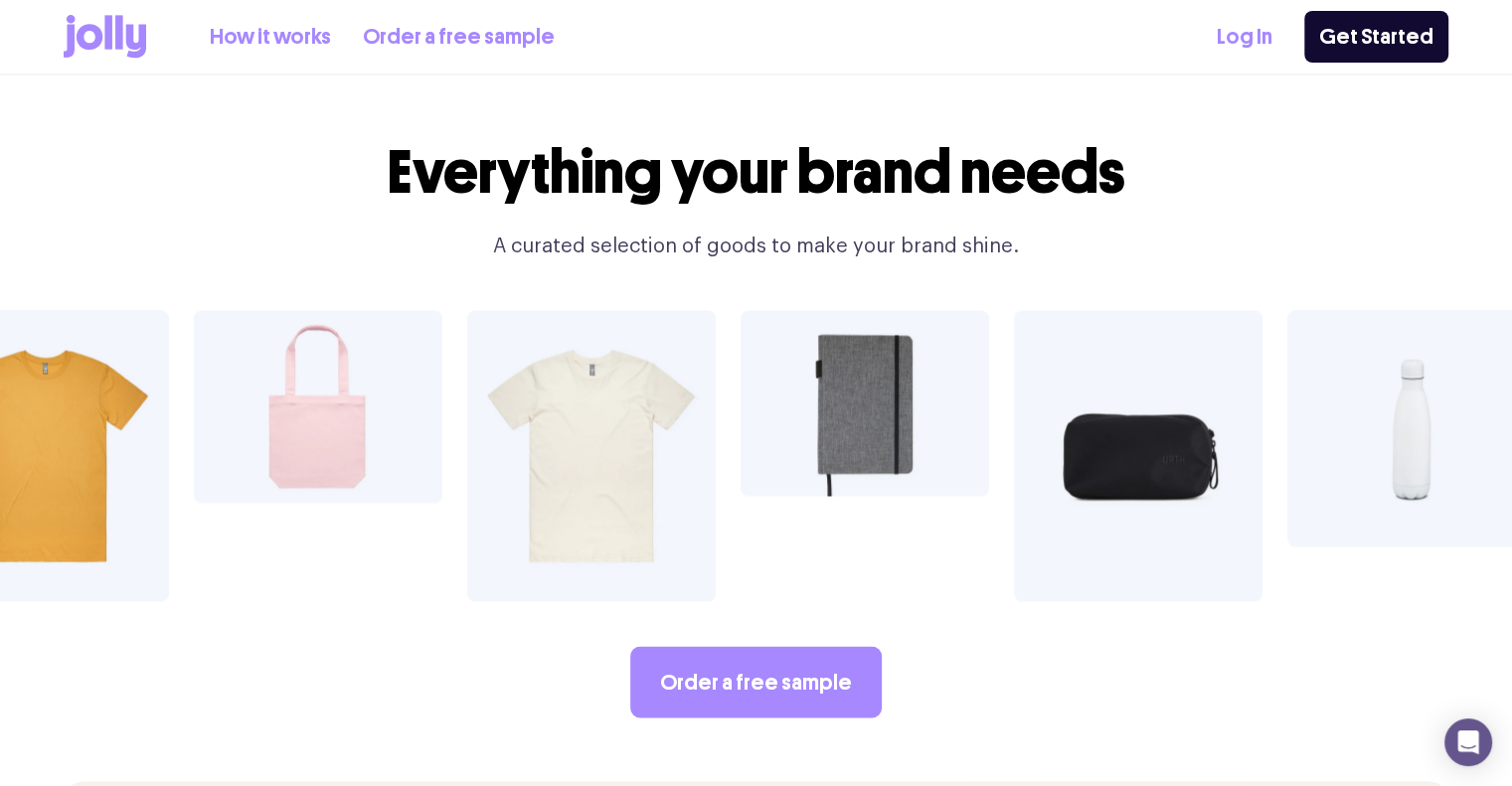 click on "How it works" at bounding box center [270, 37] 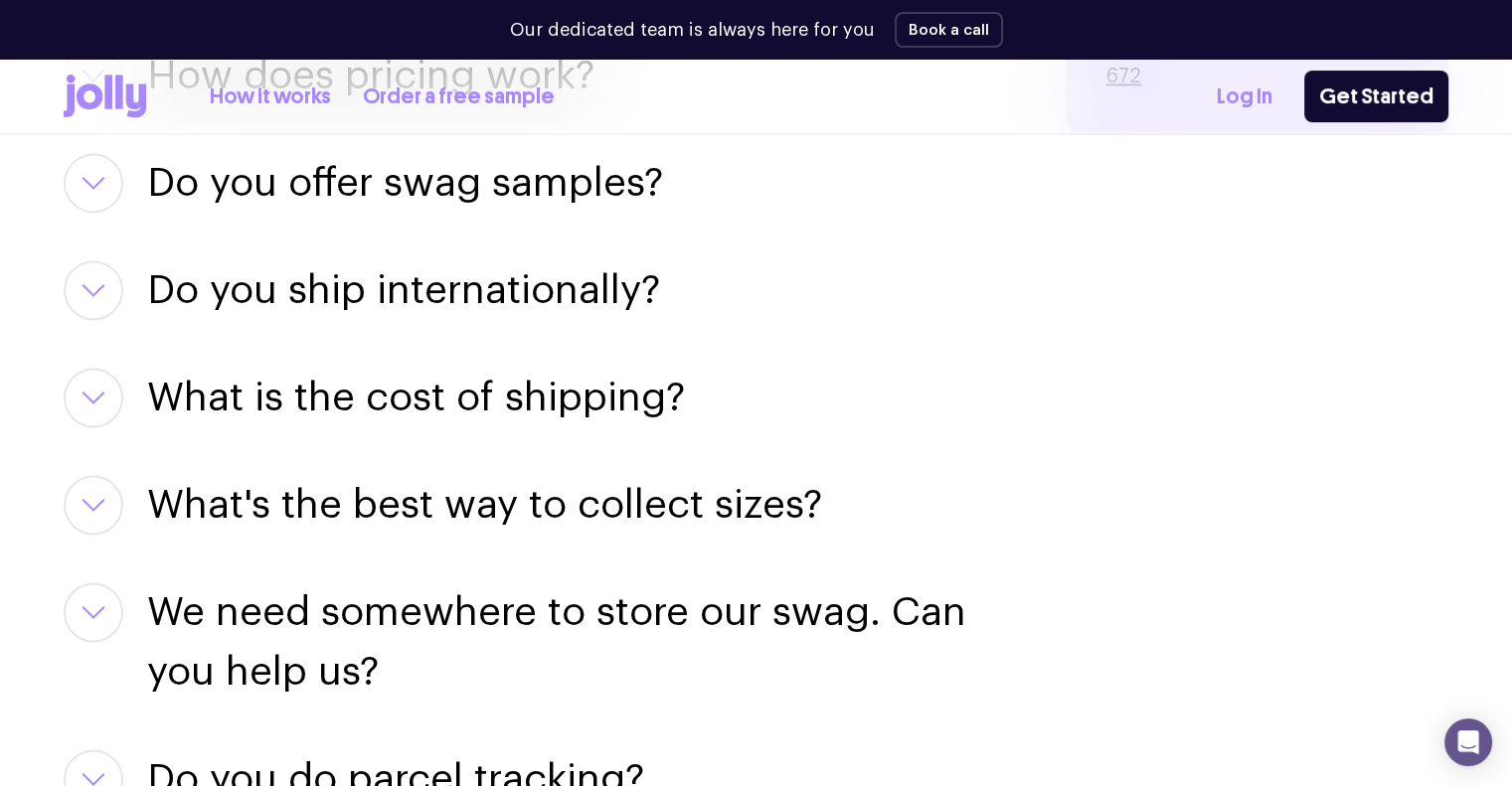 scroll, scrollTop: 2901, scrollLeft: 0, axis: vertical 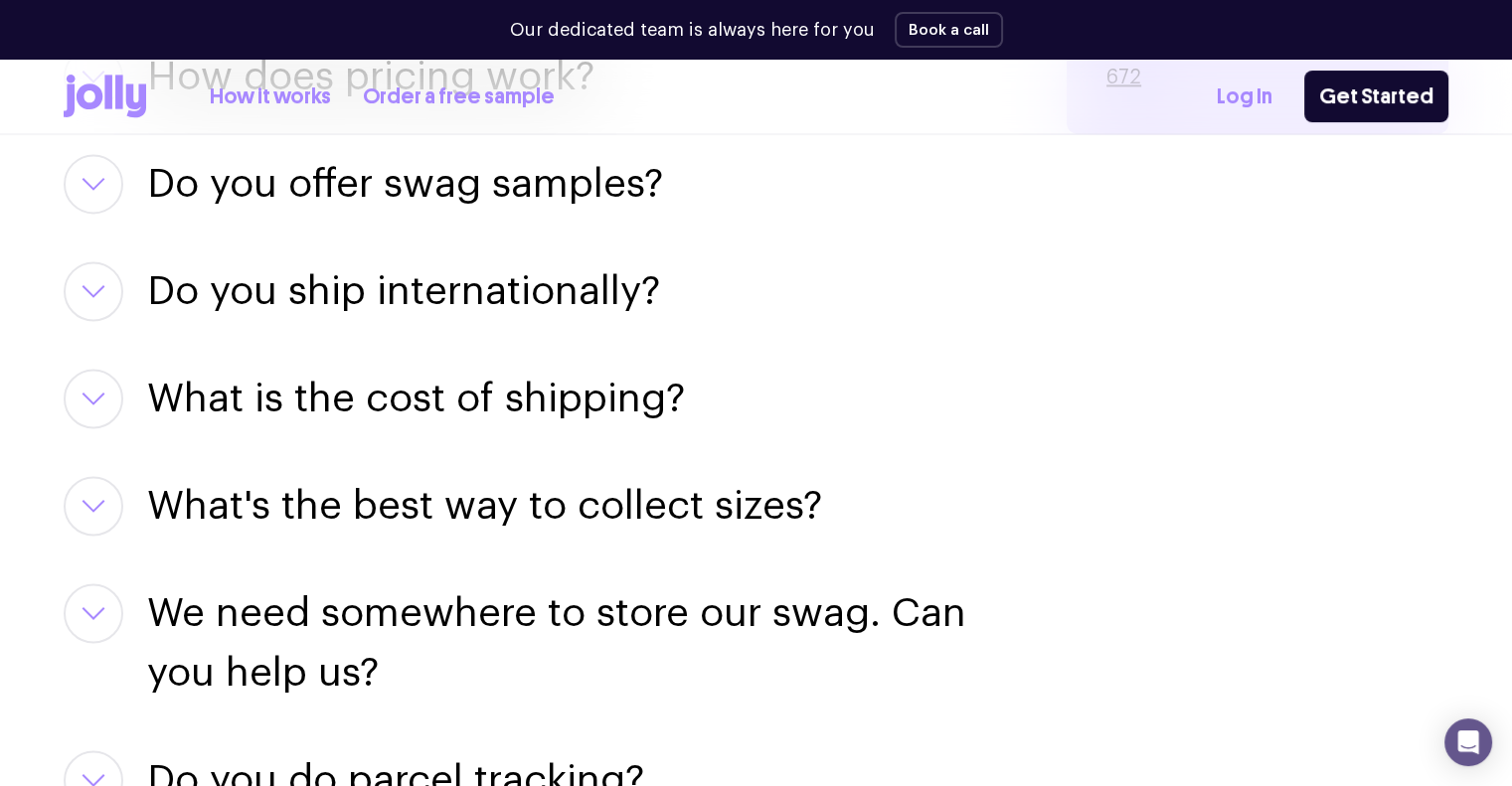 click 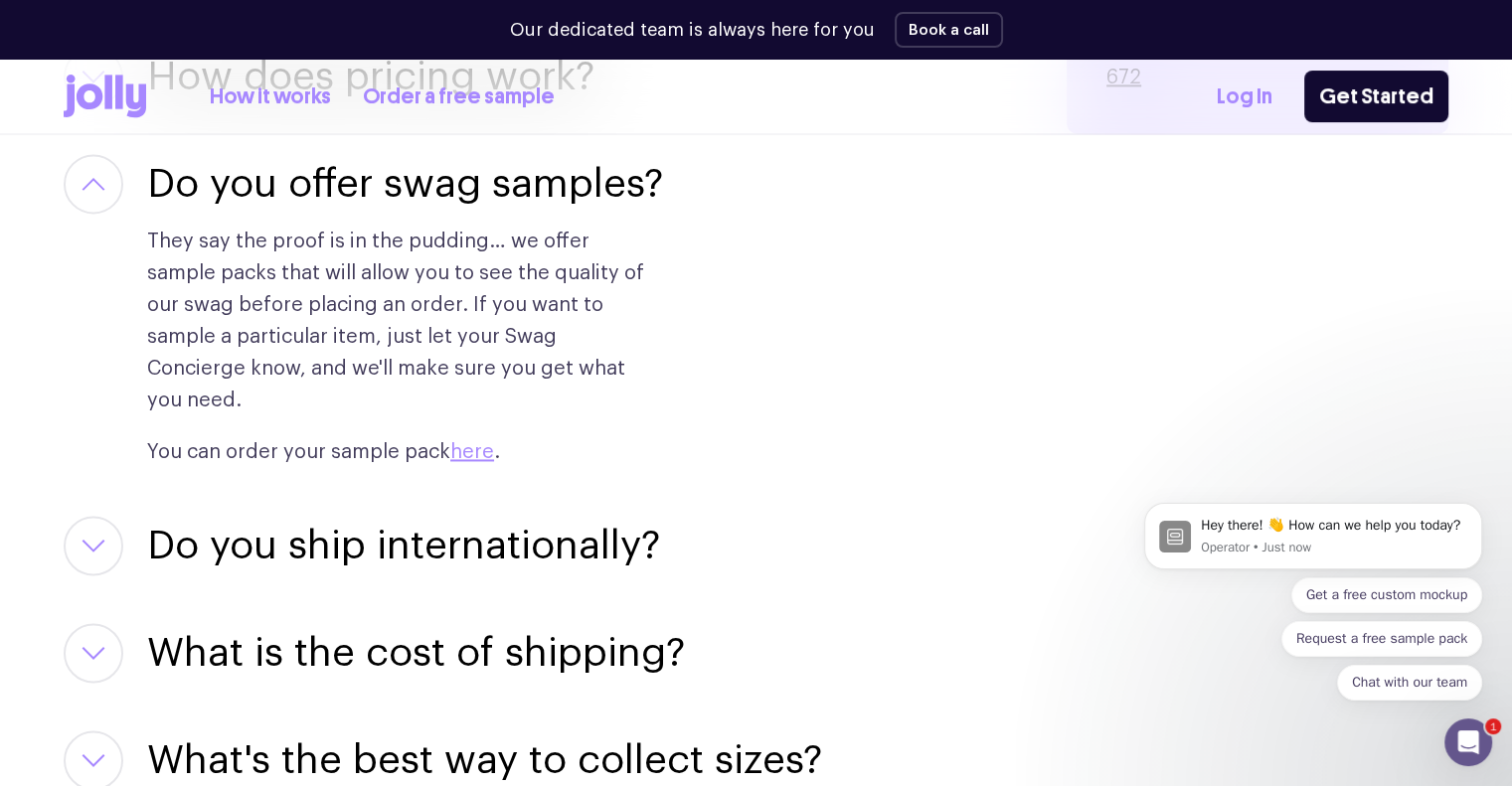 scroll, scrollTop: 0, scrollLeft: 0, axis: both 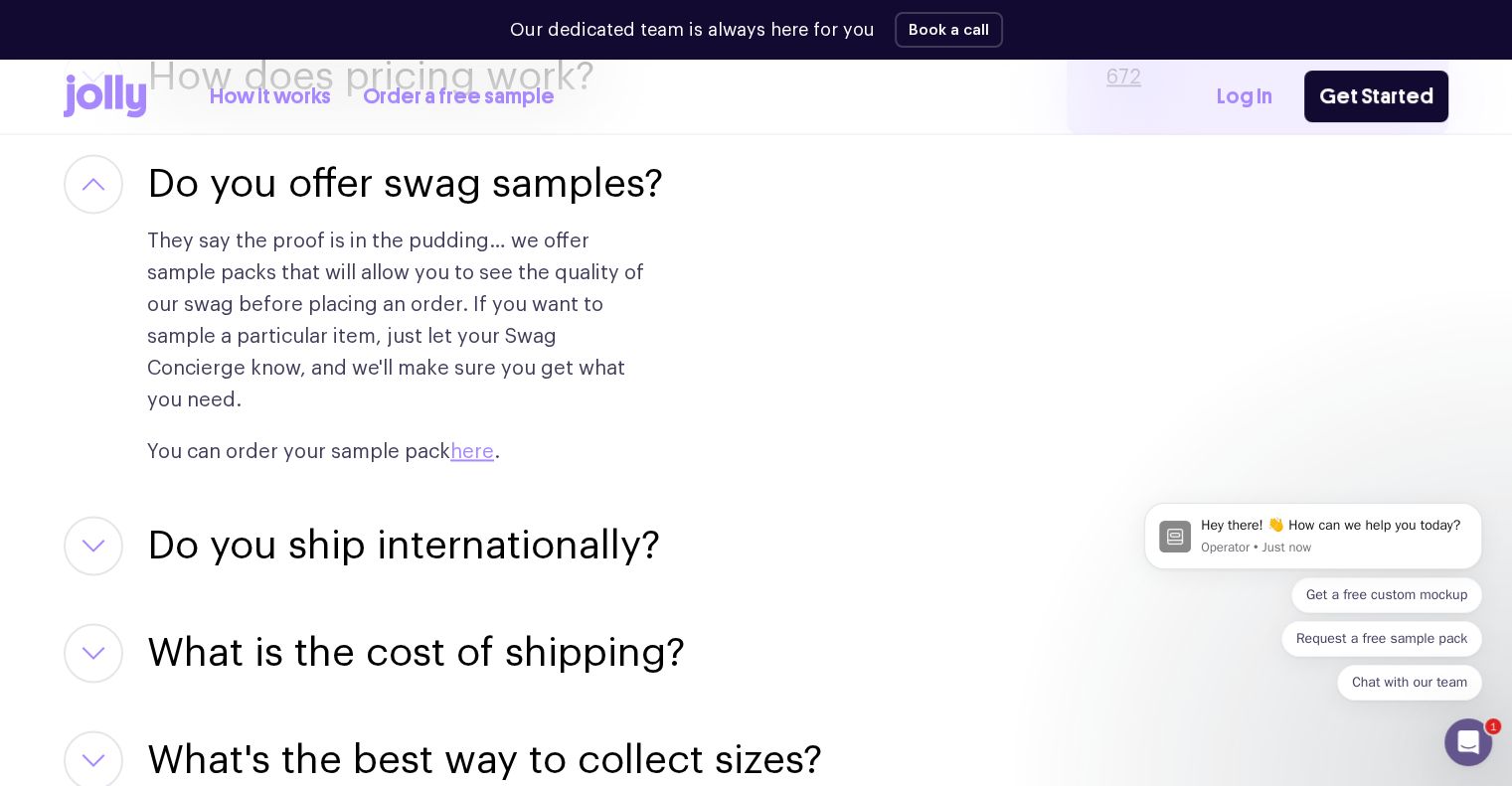 click 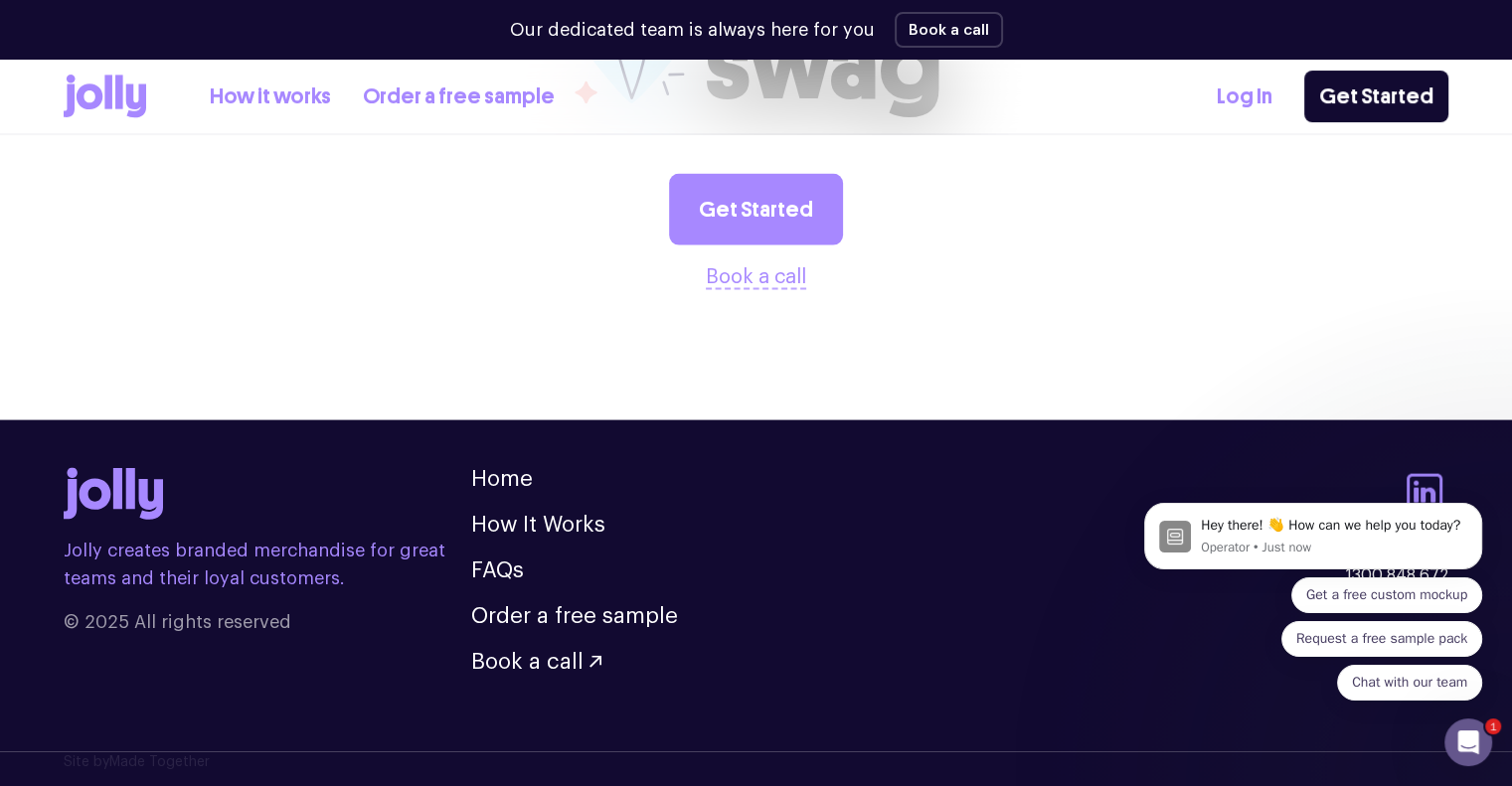 scroll, scrollTop: 4066, scrollLeft: 0, axis: vertical 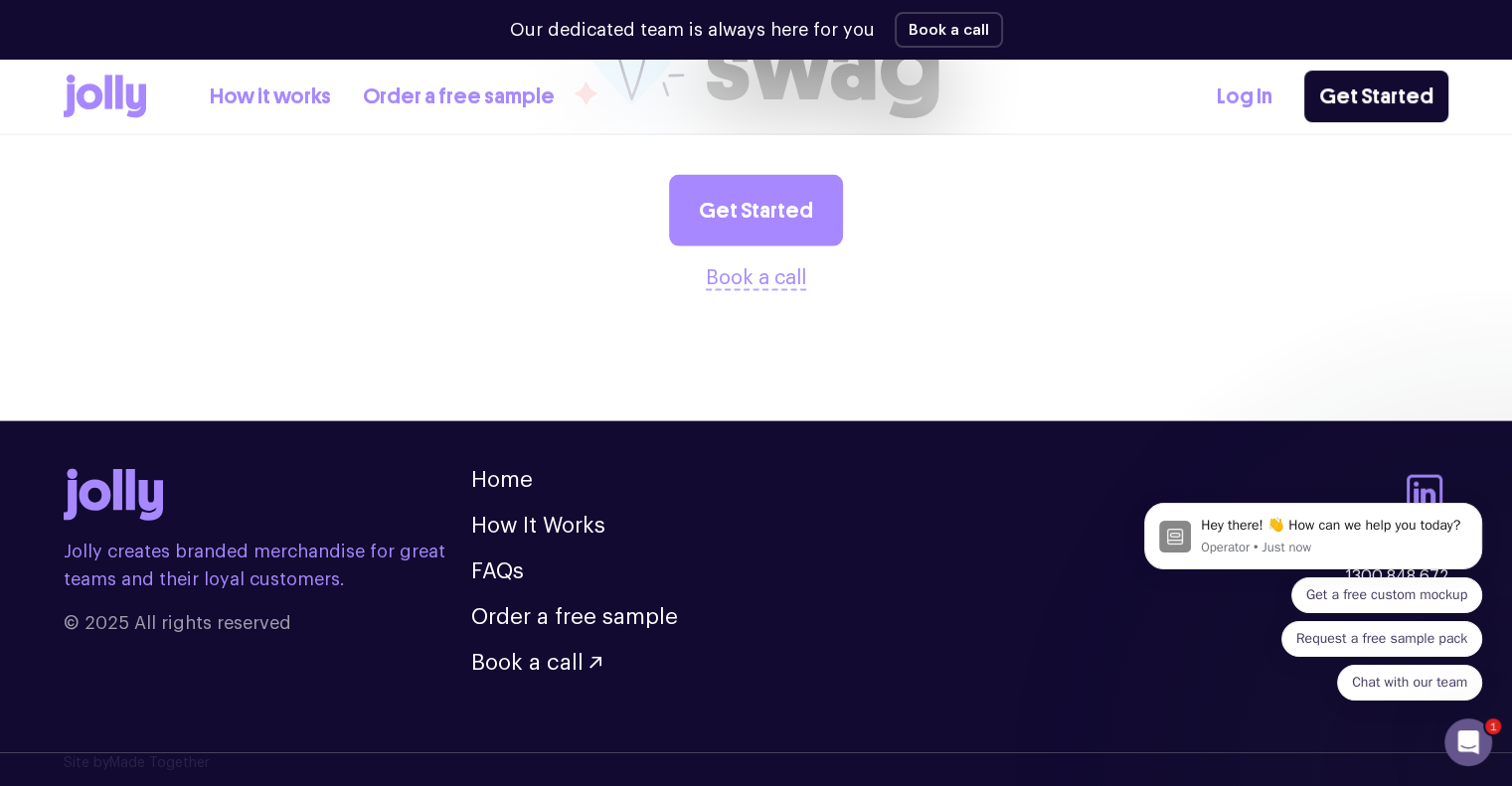 click 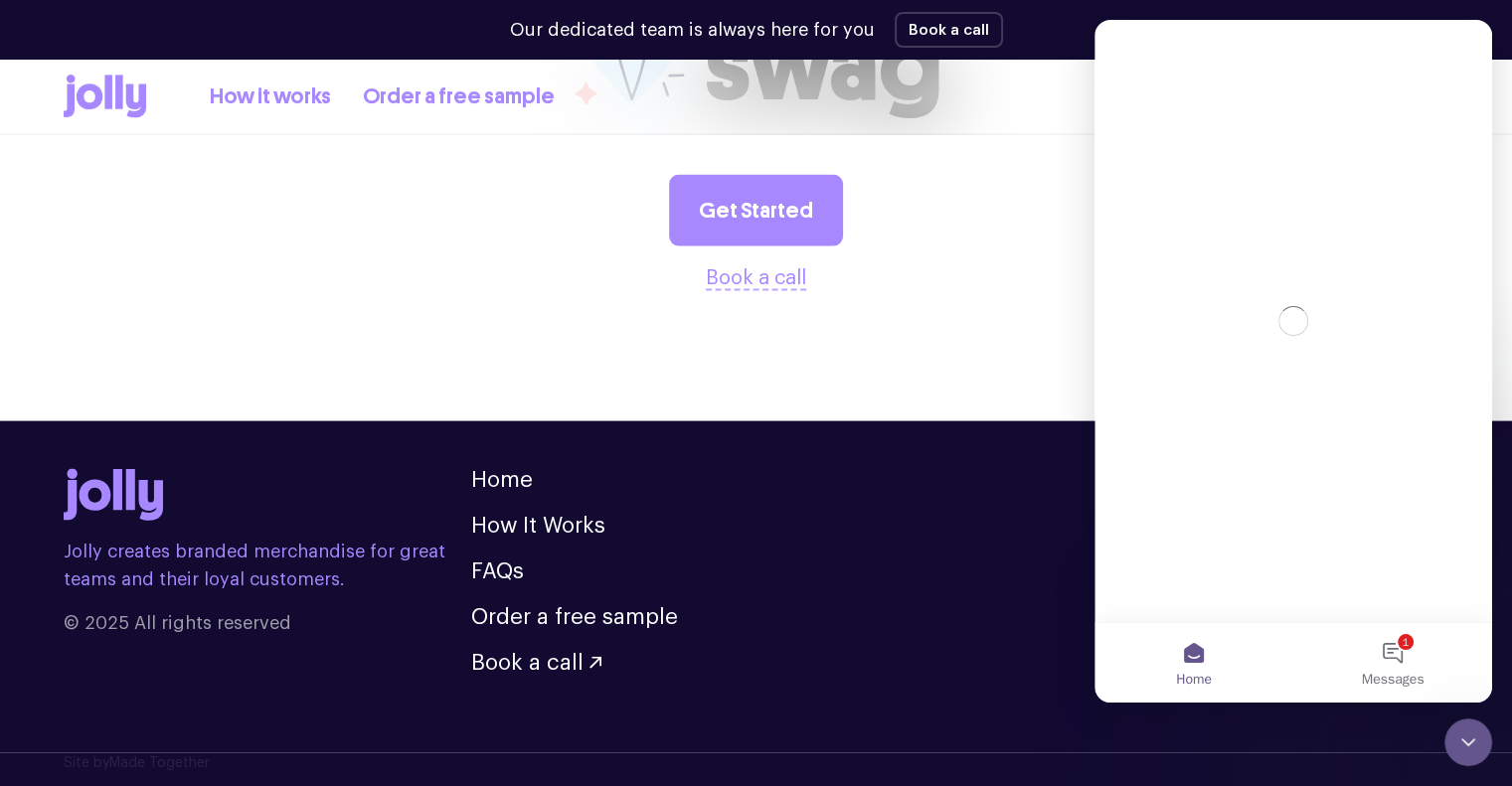 scroll, scrollTop: 0, scrollLeft: 0, axis: both 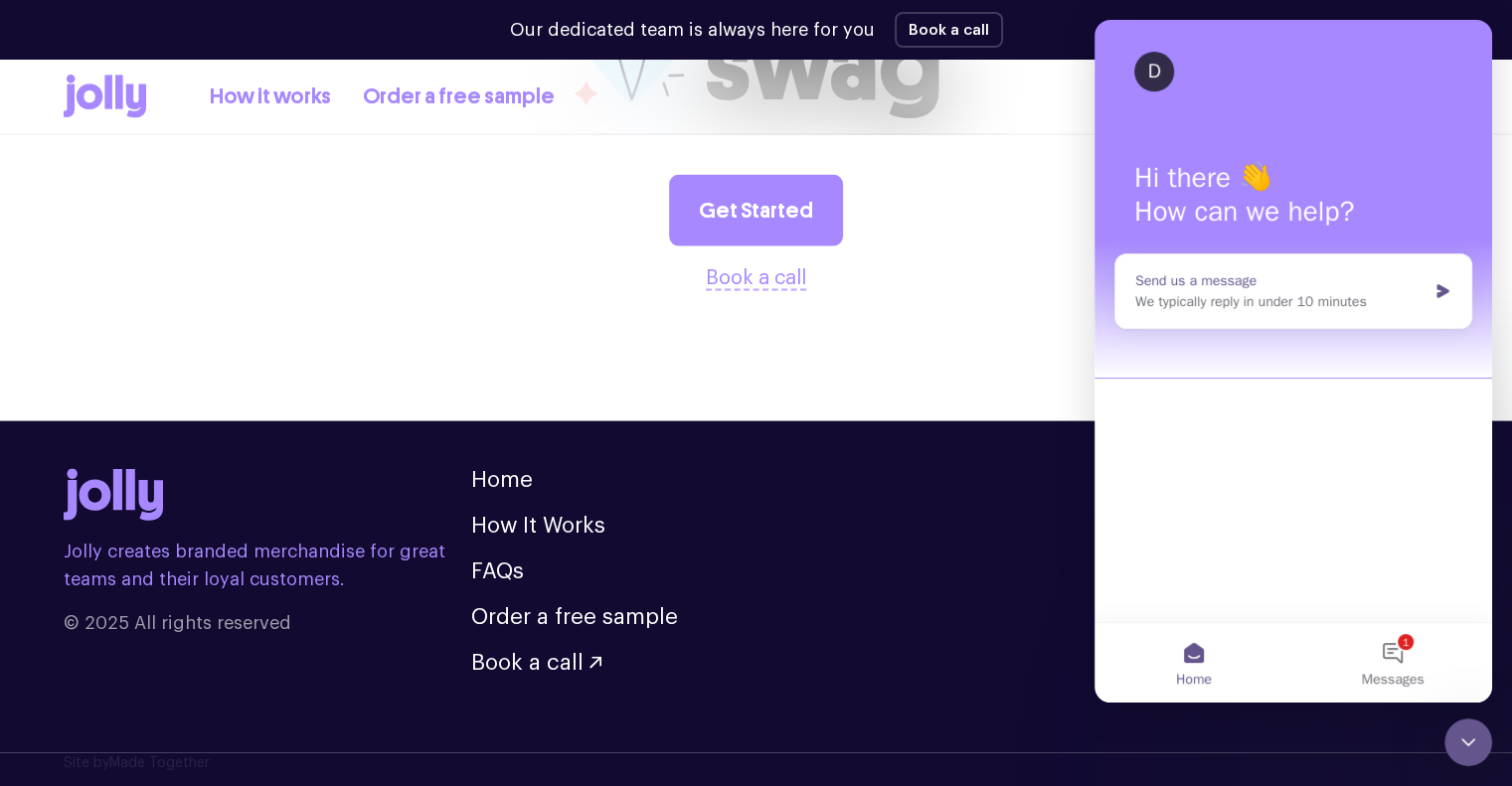 click on "We typically reply in under 10 minutes" at bounding box center (1280, 301) 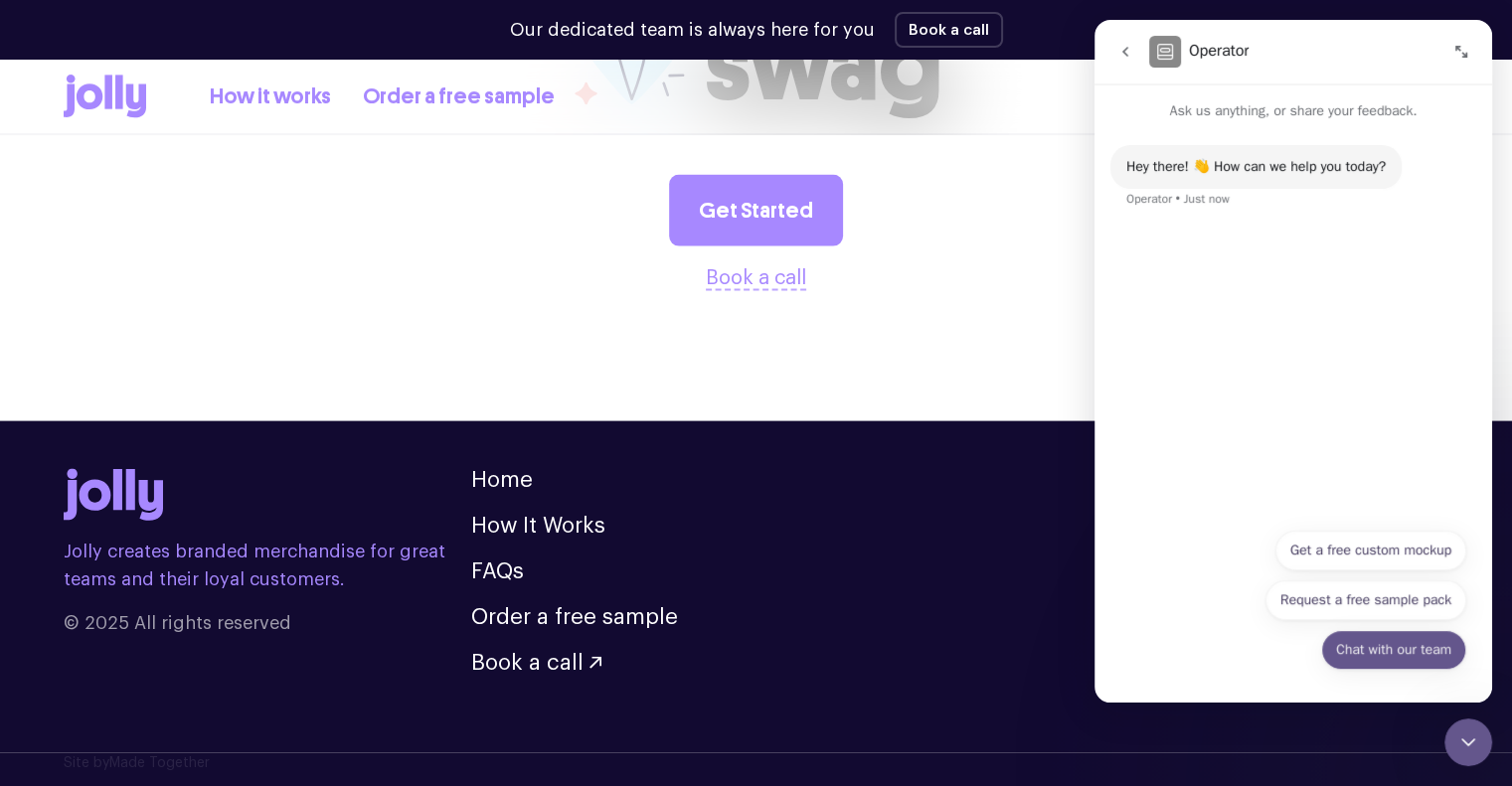 click on "Chat with our team" at bounding box center (1394, 650) 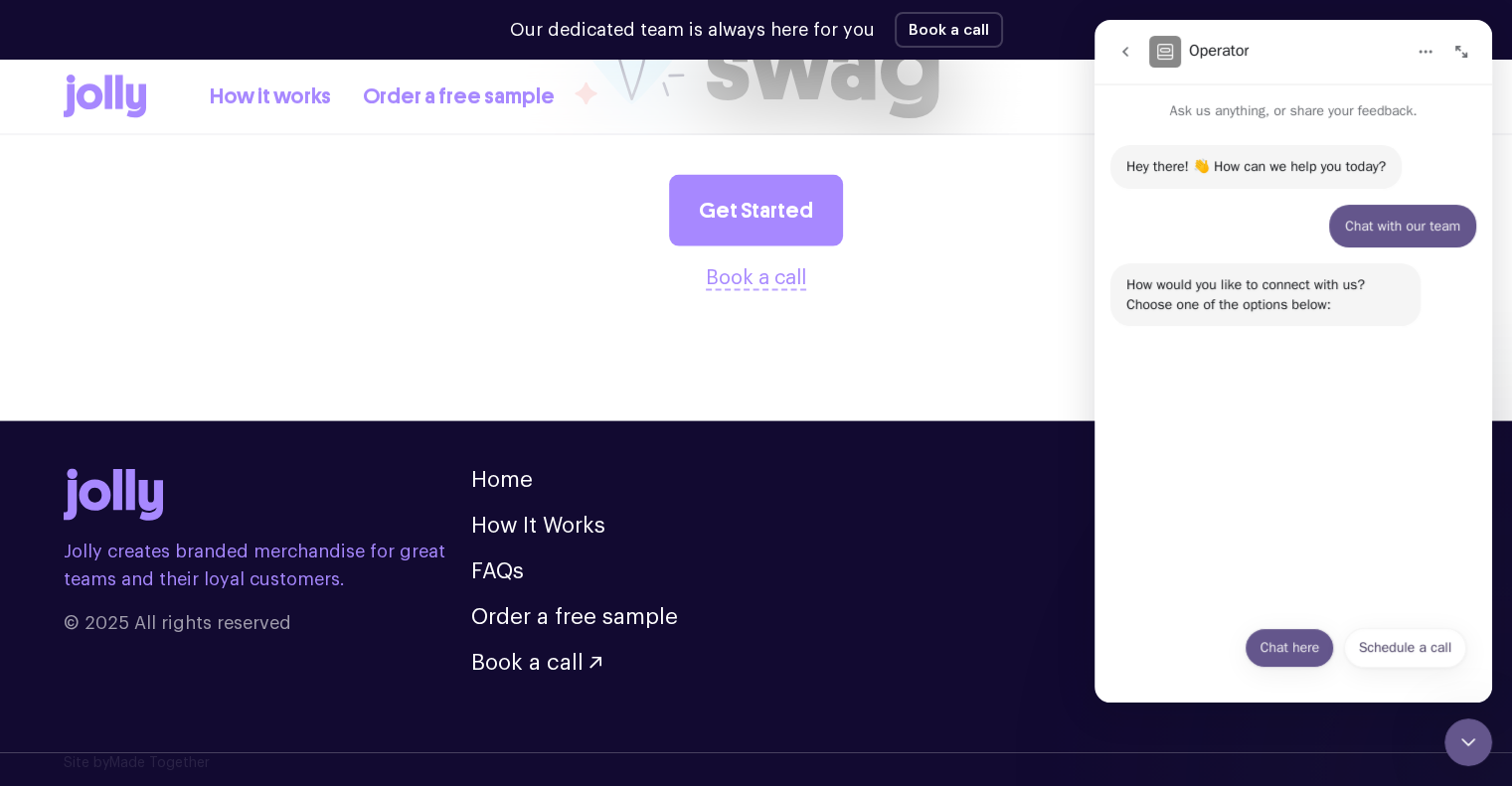 click on "Chat here" at bounding box center (1289, 648) 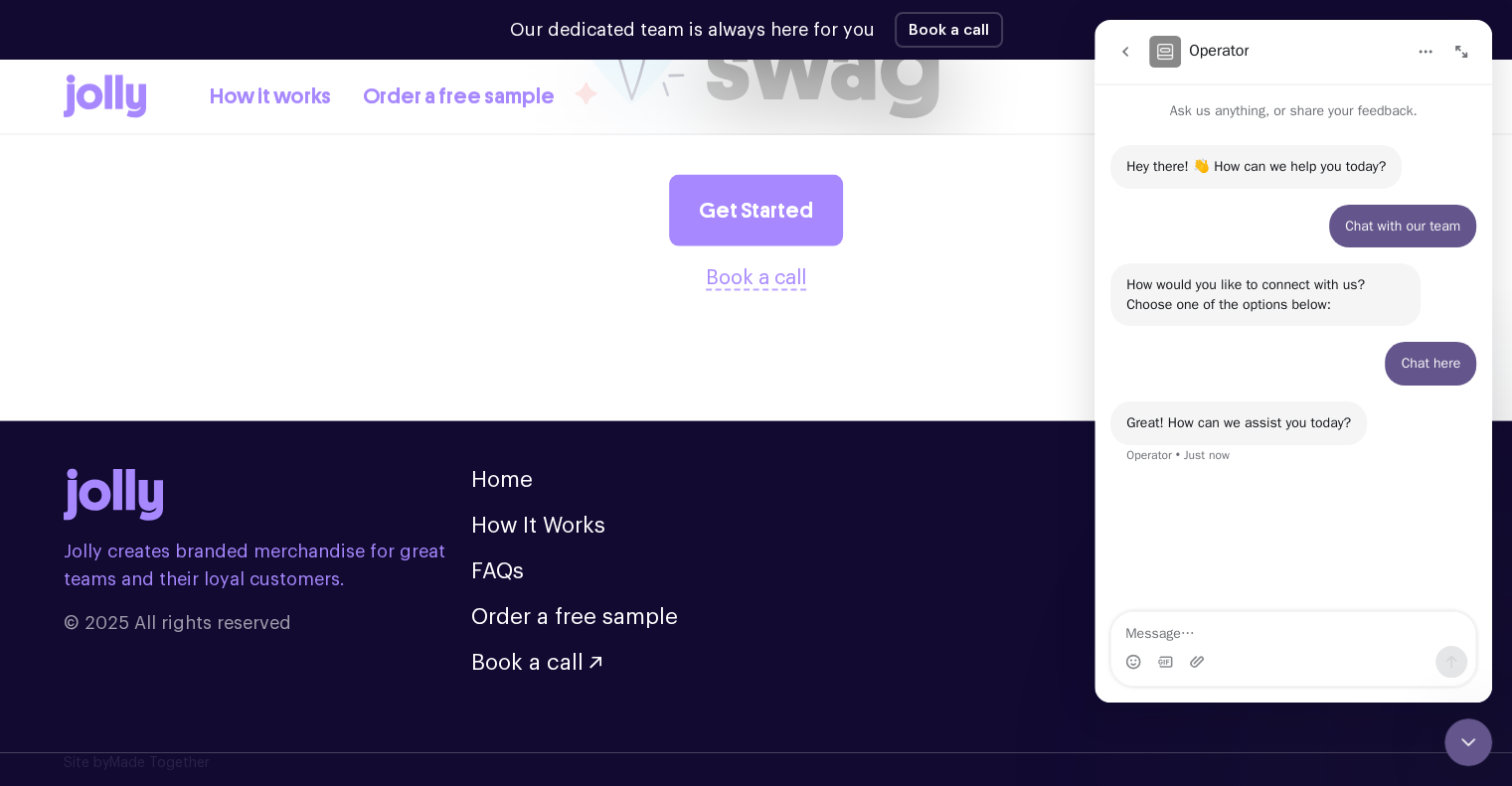 click at bounding box center (1293, 629) 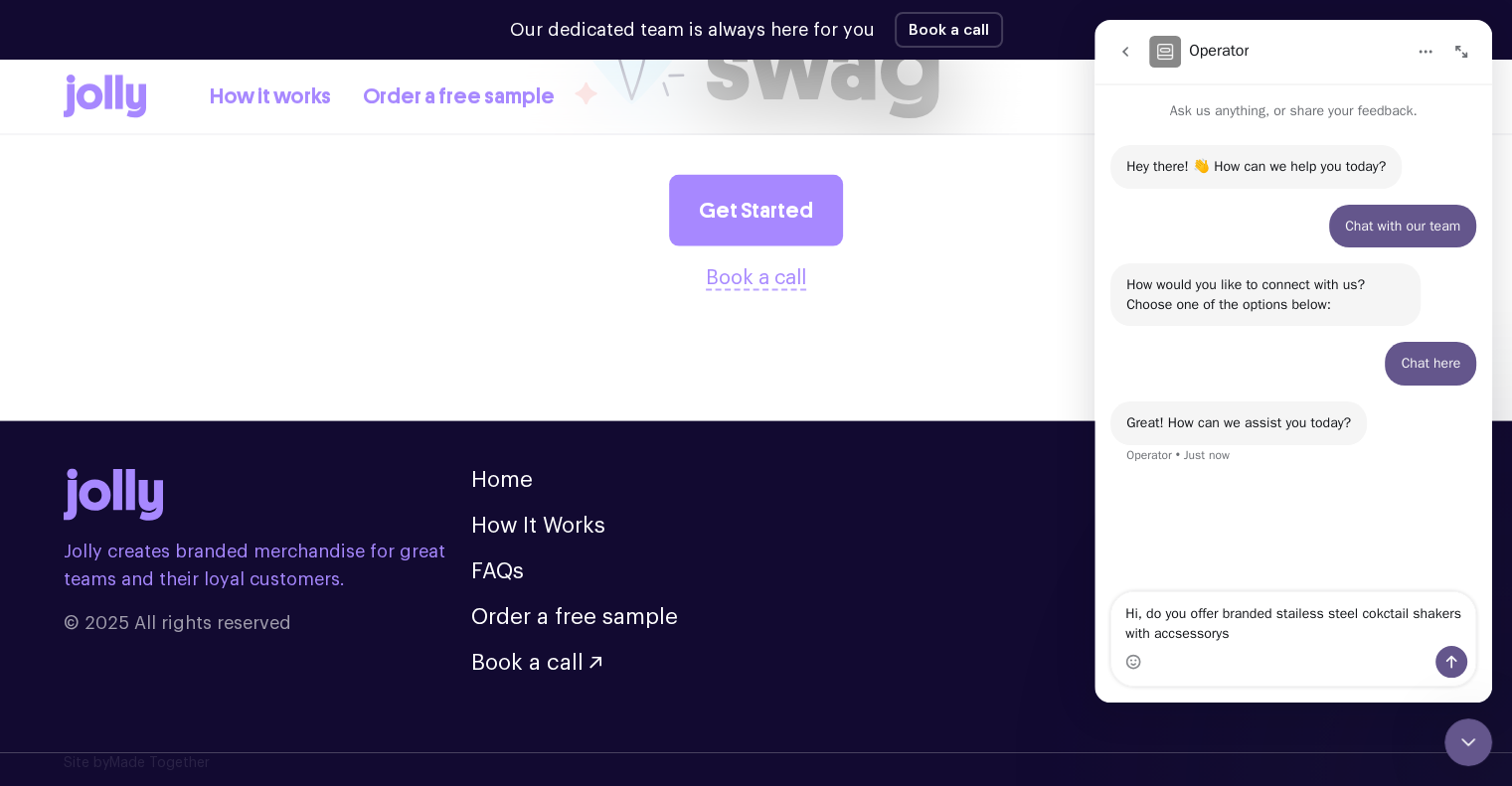click on "Hi, do you offer branded stailess steel cokctail shakers with accsessorys" at bounding box center [1293, 619] 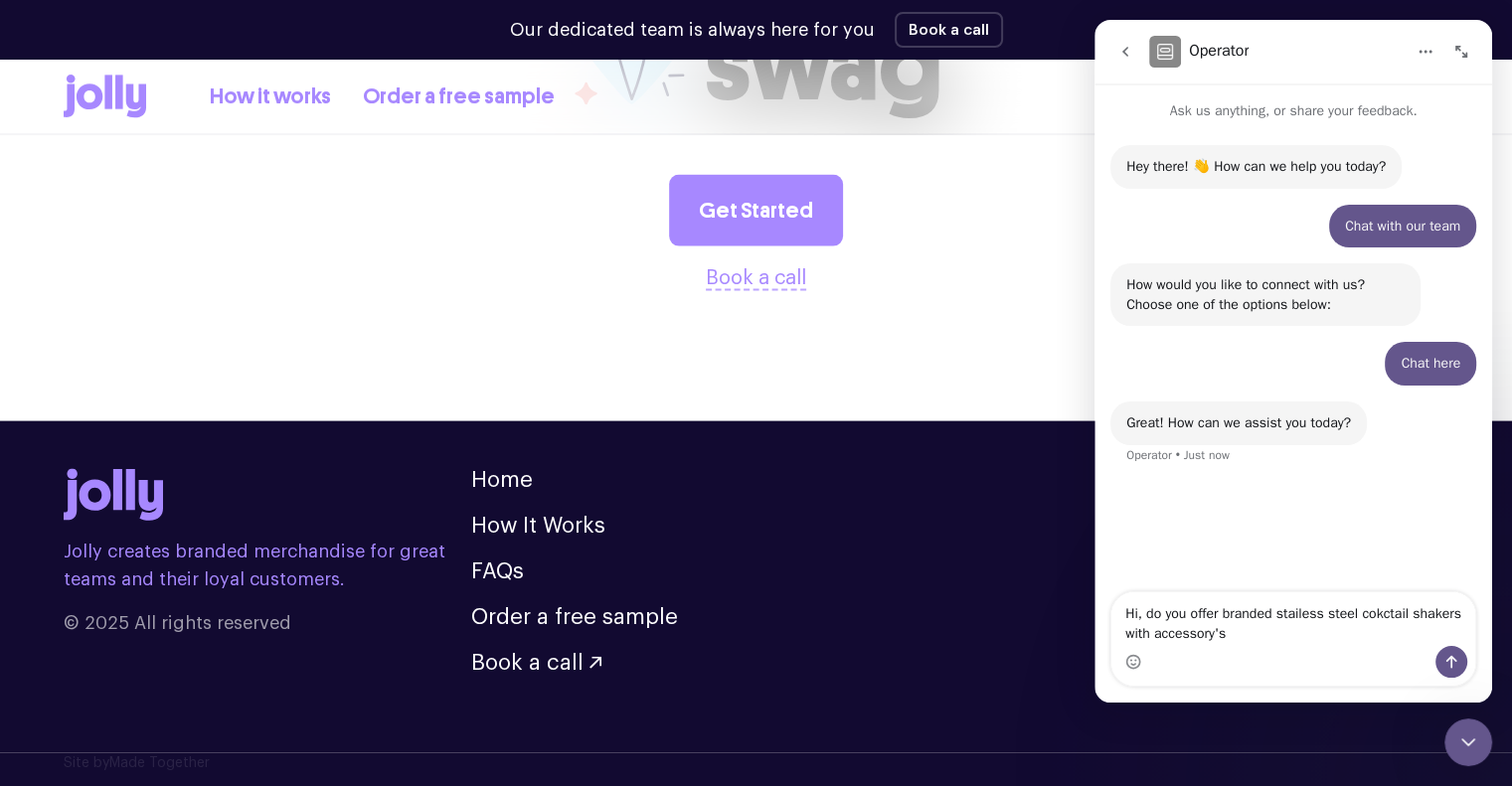 click on "Hi, do you offer branded stailess steel cokctail shakers with accessory's" at bounding box center [1293, 619] 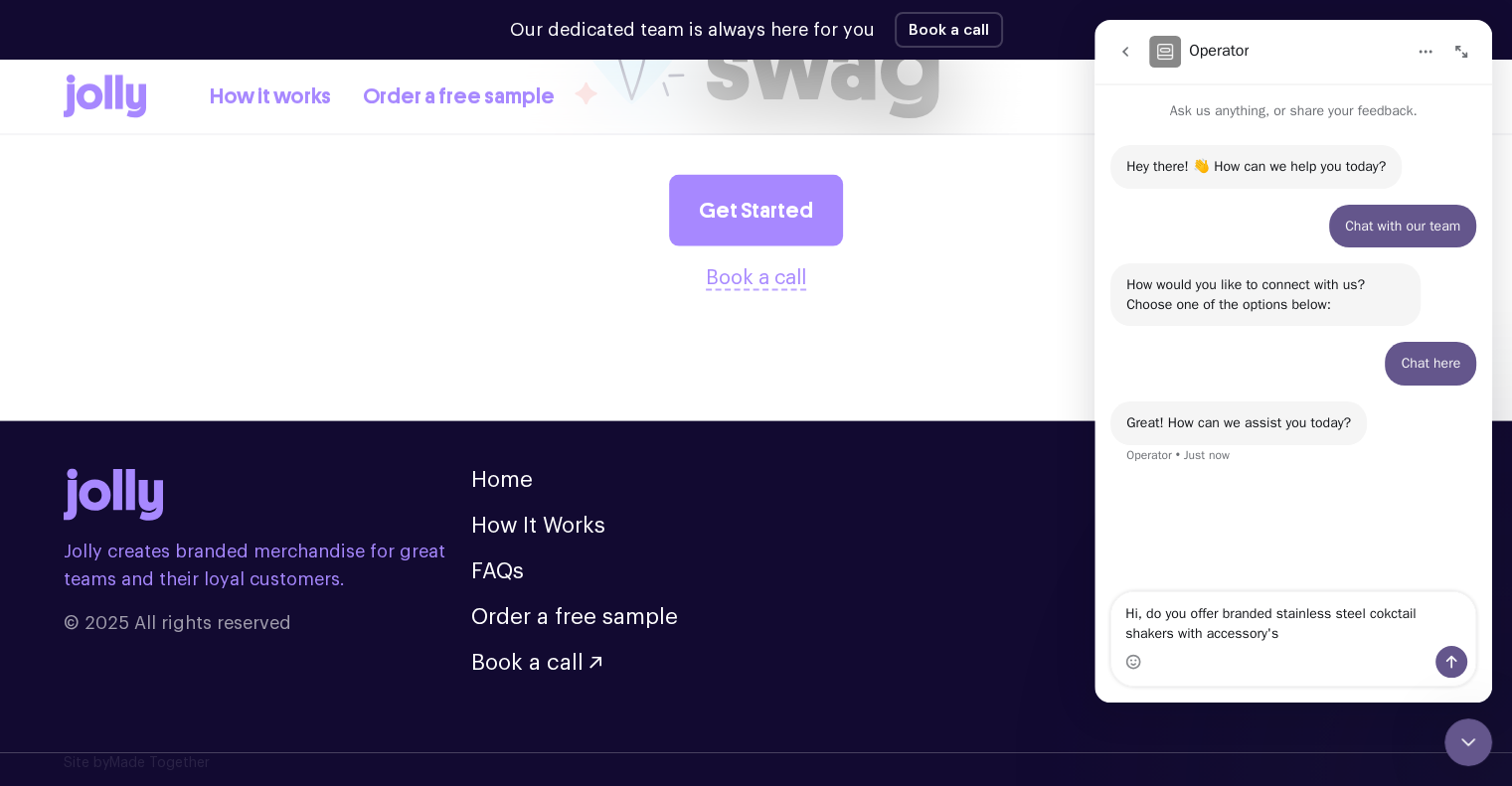 click on "Hi, do you offer branded stainless steel cokctail shakers with accessory's" at bounding box center [1293, 619] 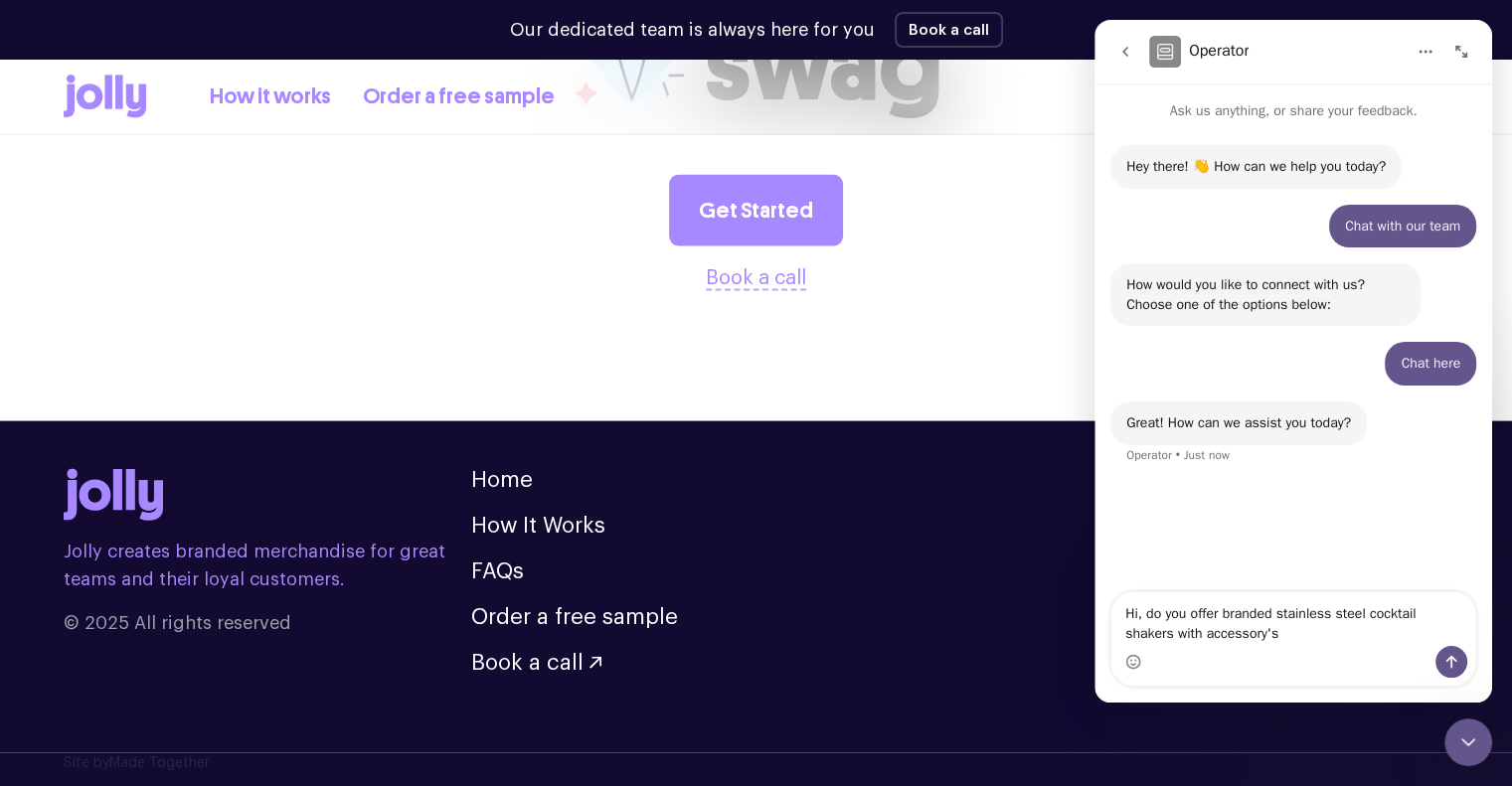 type on "Hi, do you offer branded stainless steel cocktail shakers with accessory's" 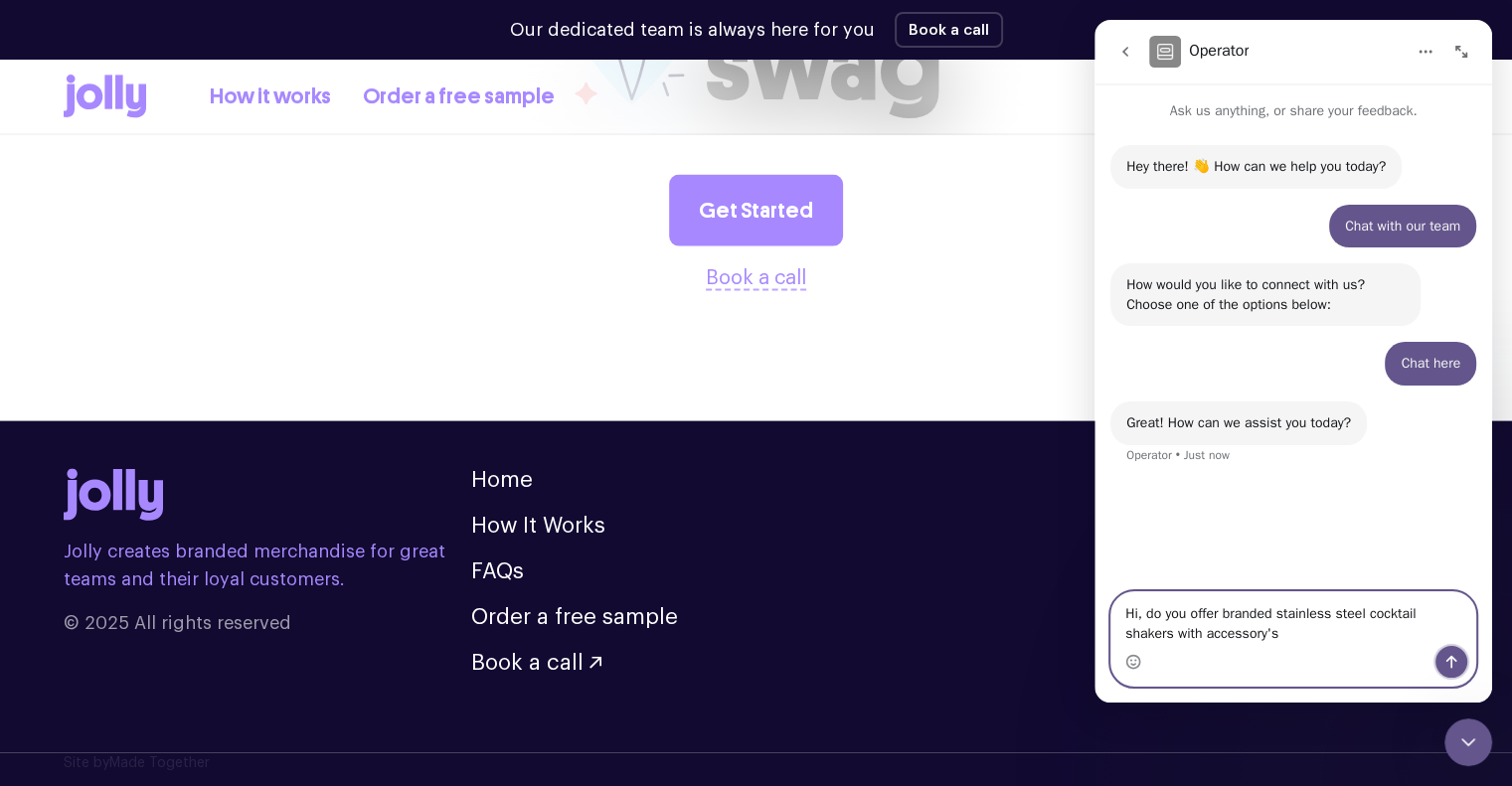 click 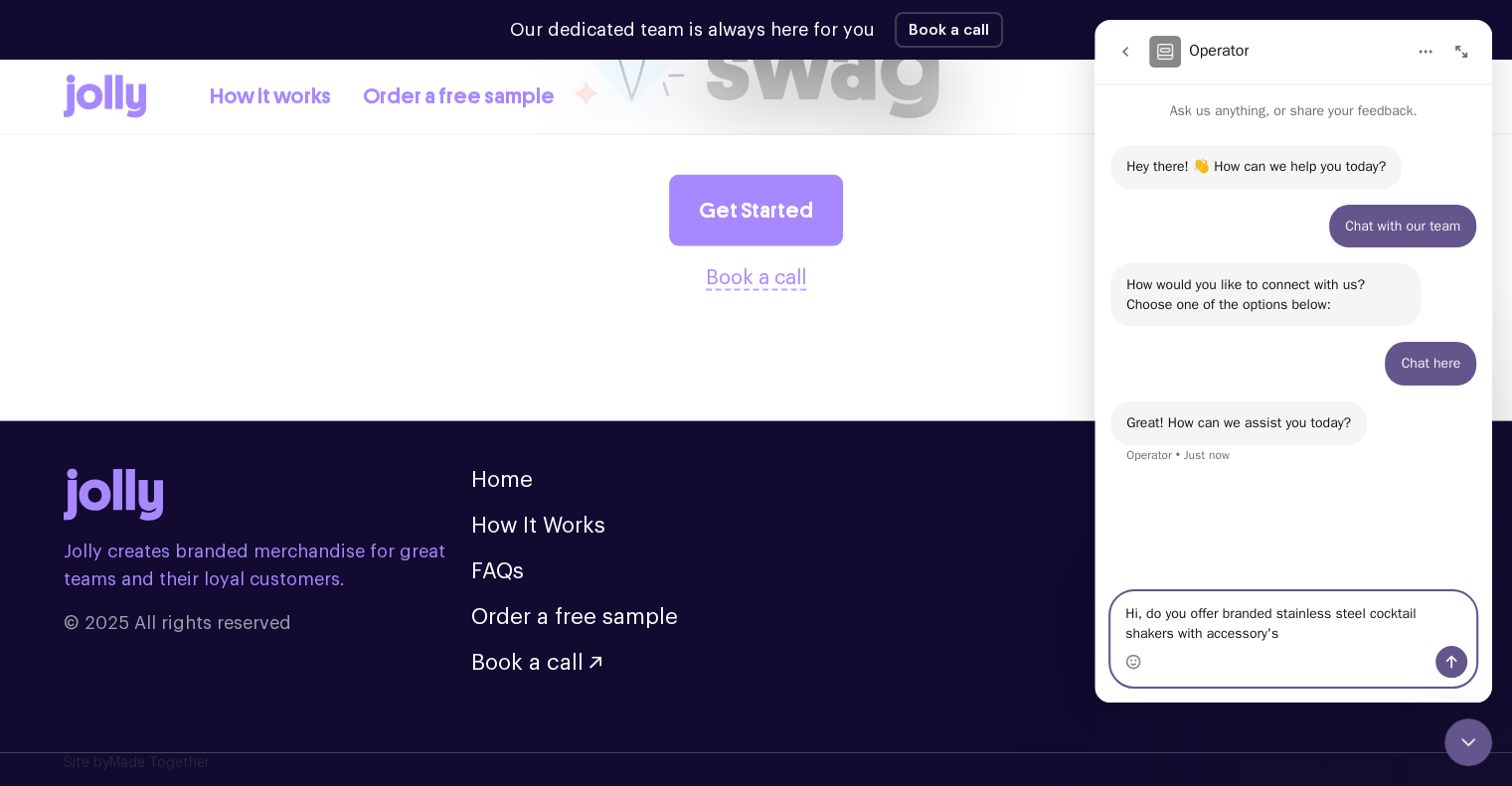 type 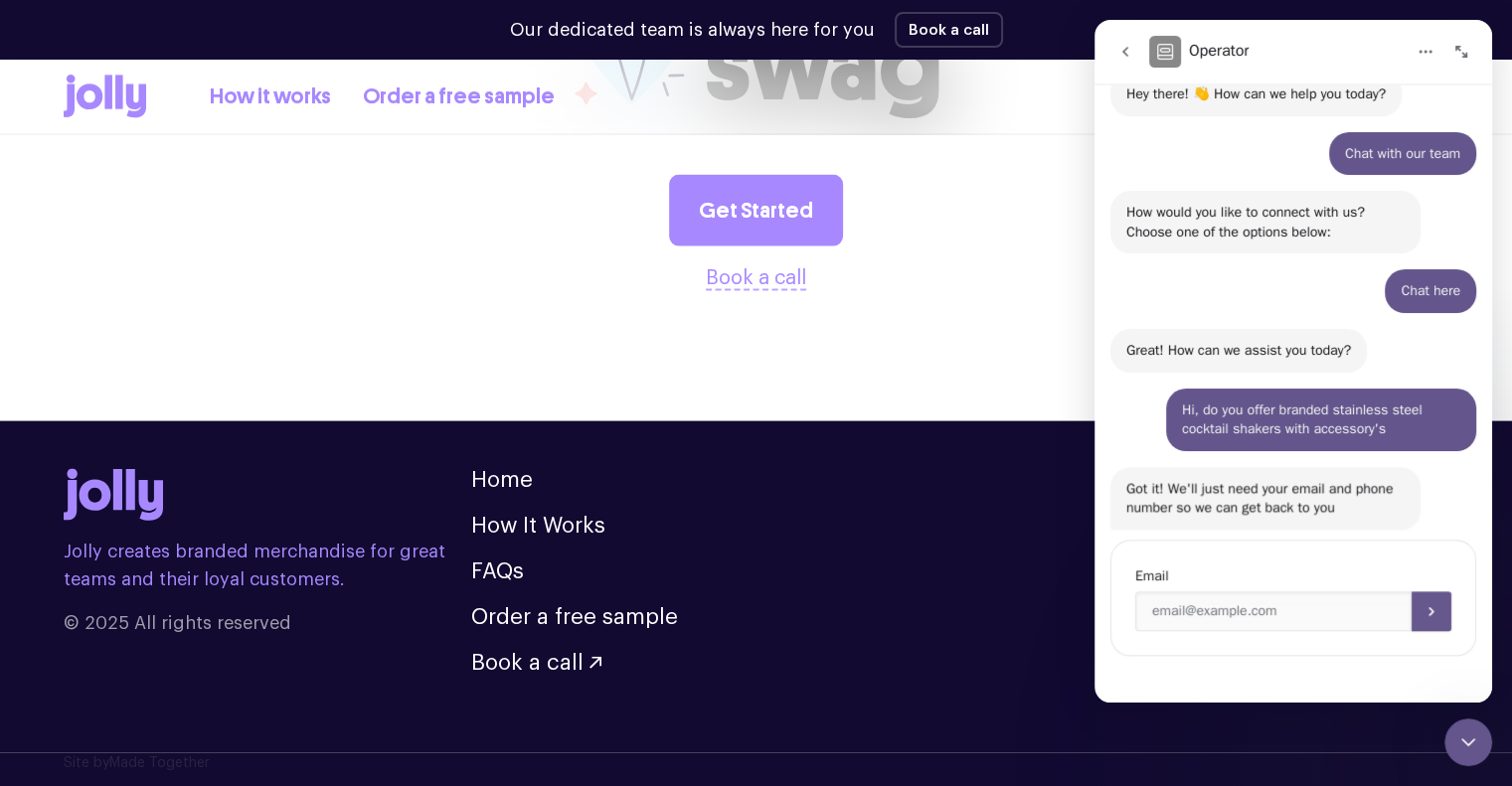 scroll, scrollTop: 78, scrollLeft: 0, axis: vertical 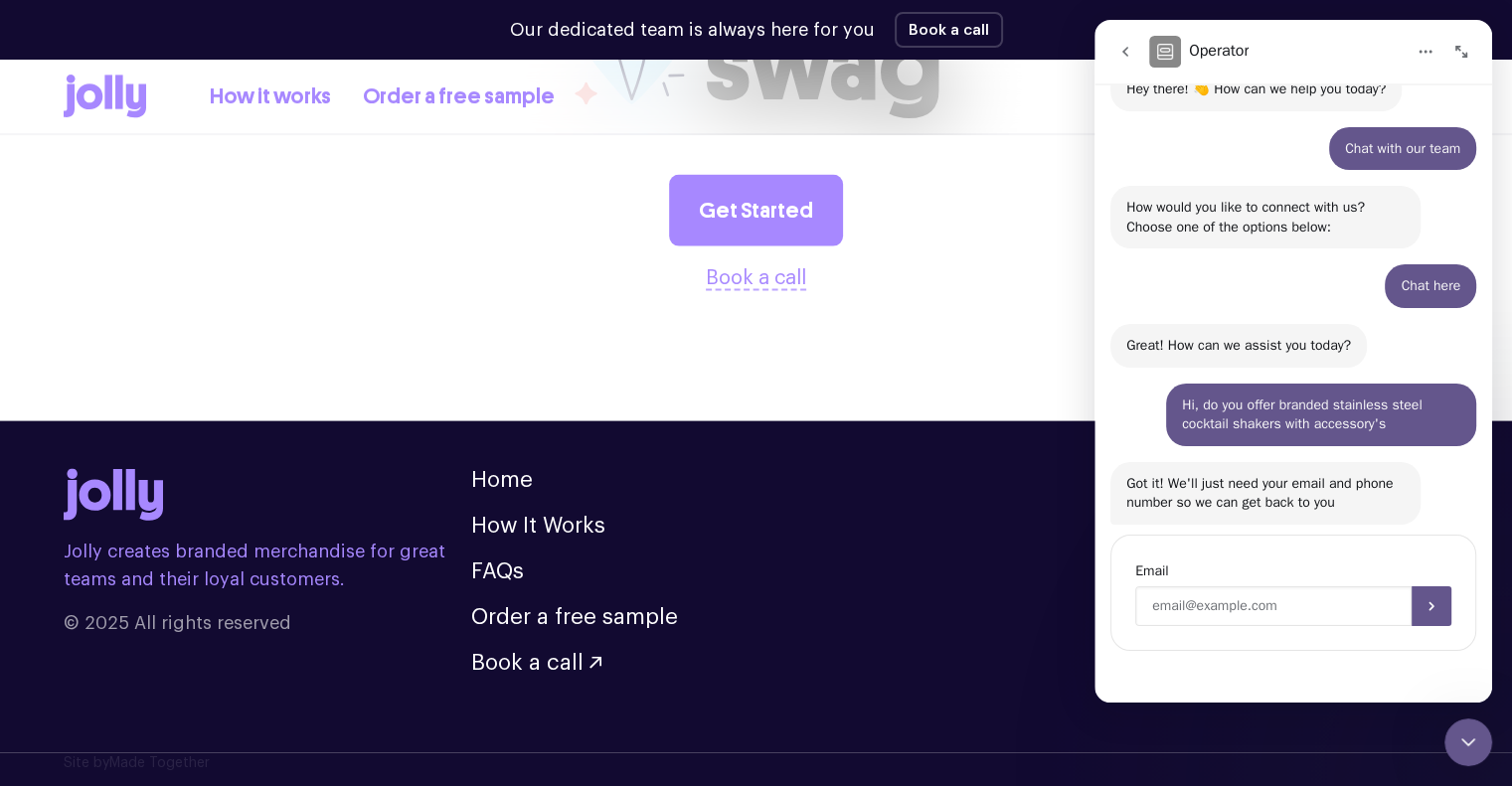 click at bounding box center (1273, 606) 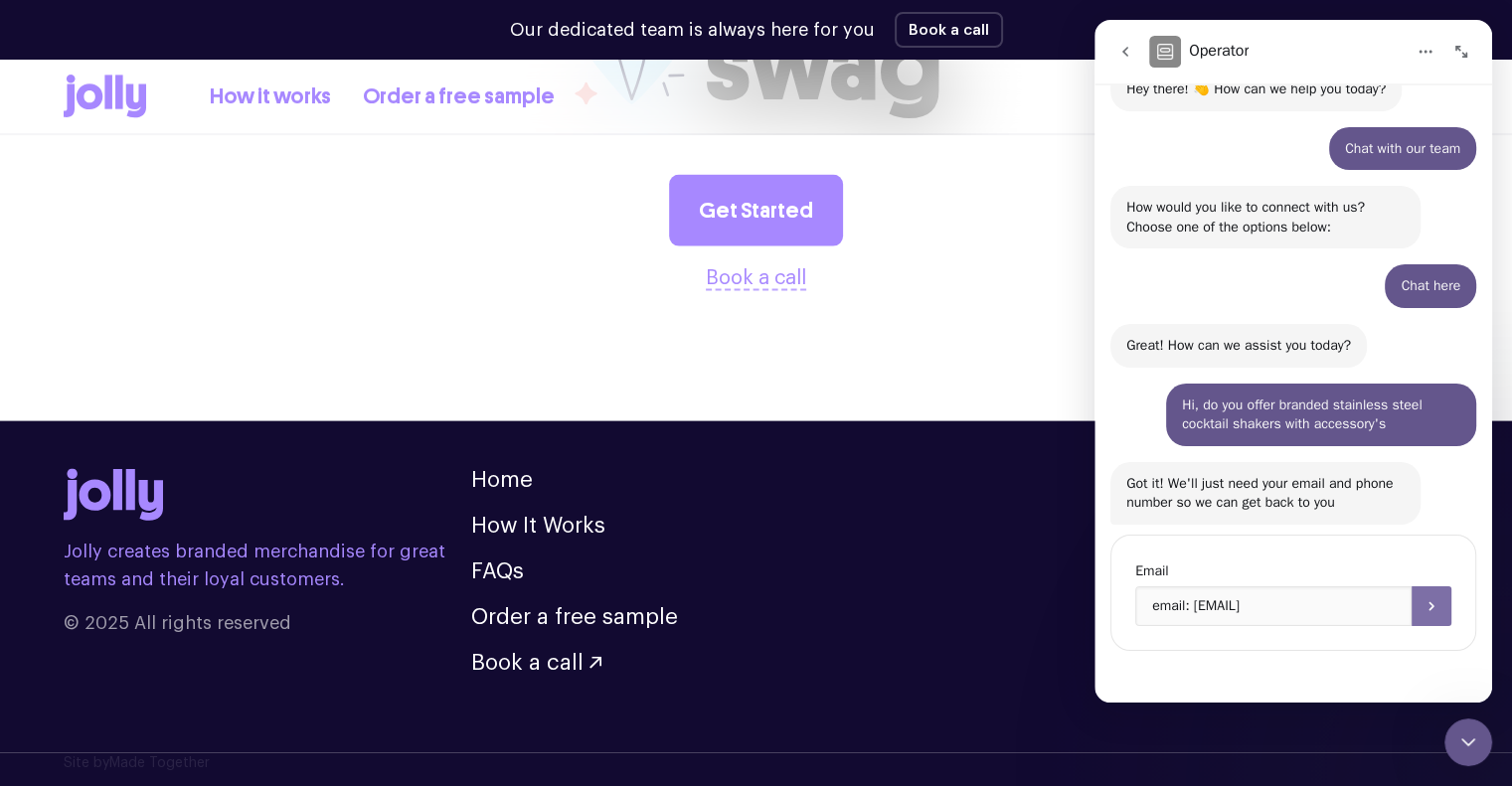 click at bounding box center (1431, 606) 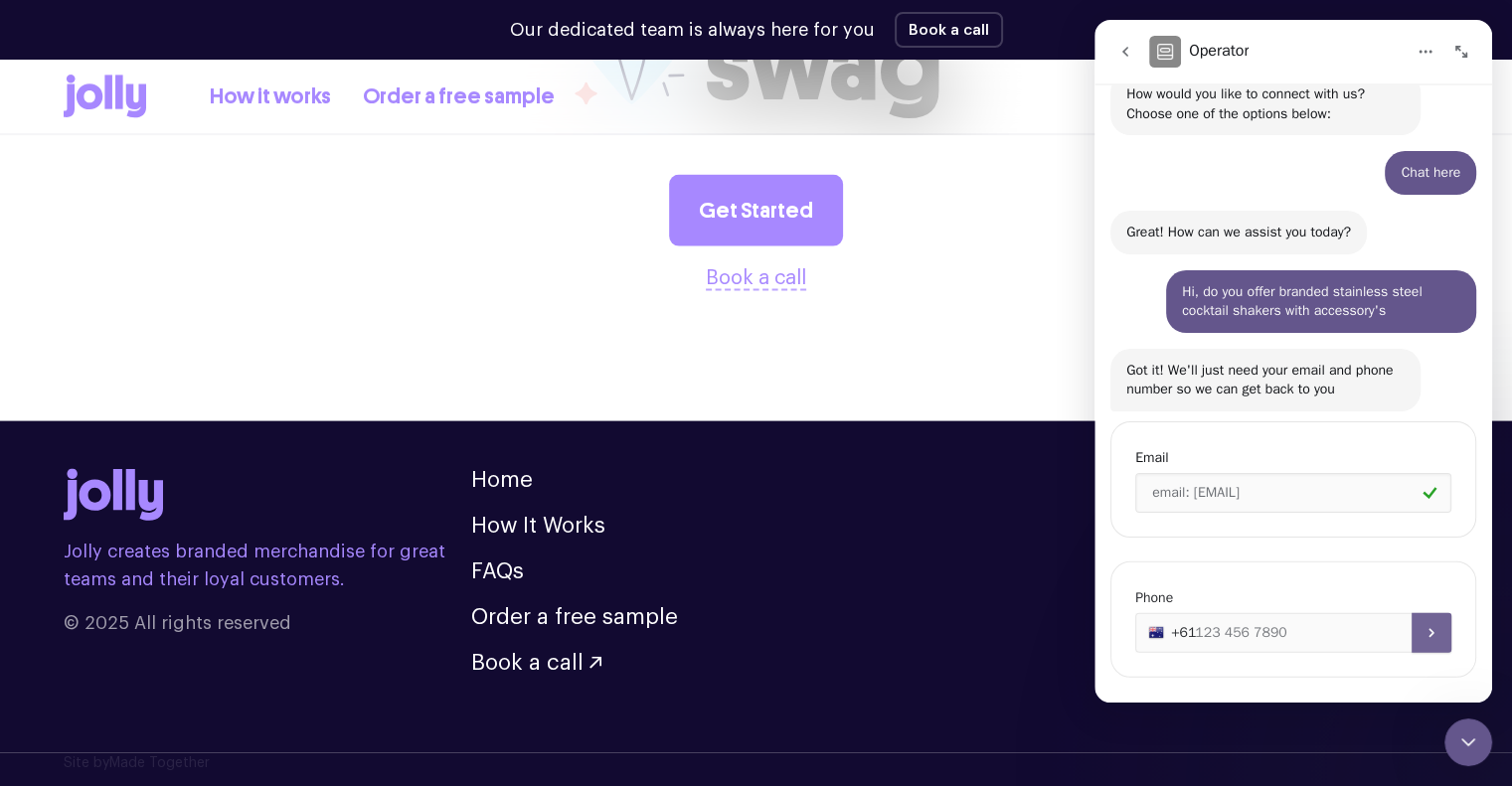 scroll, scrollTop: 215, scrollLeft: 0, axis: vertical 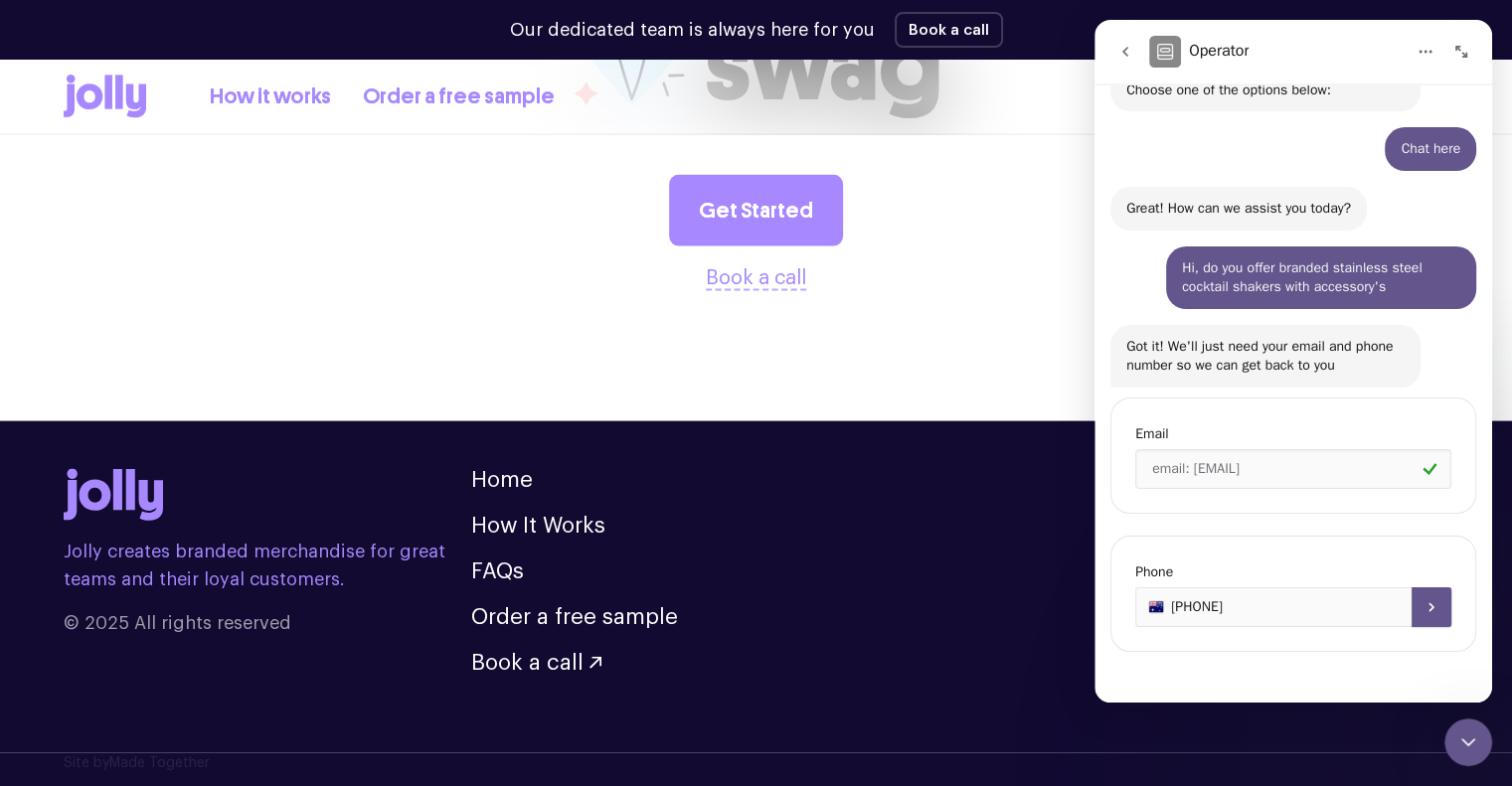 click at bounding box center [1431, 607] 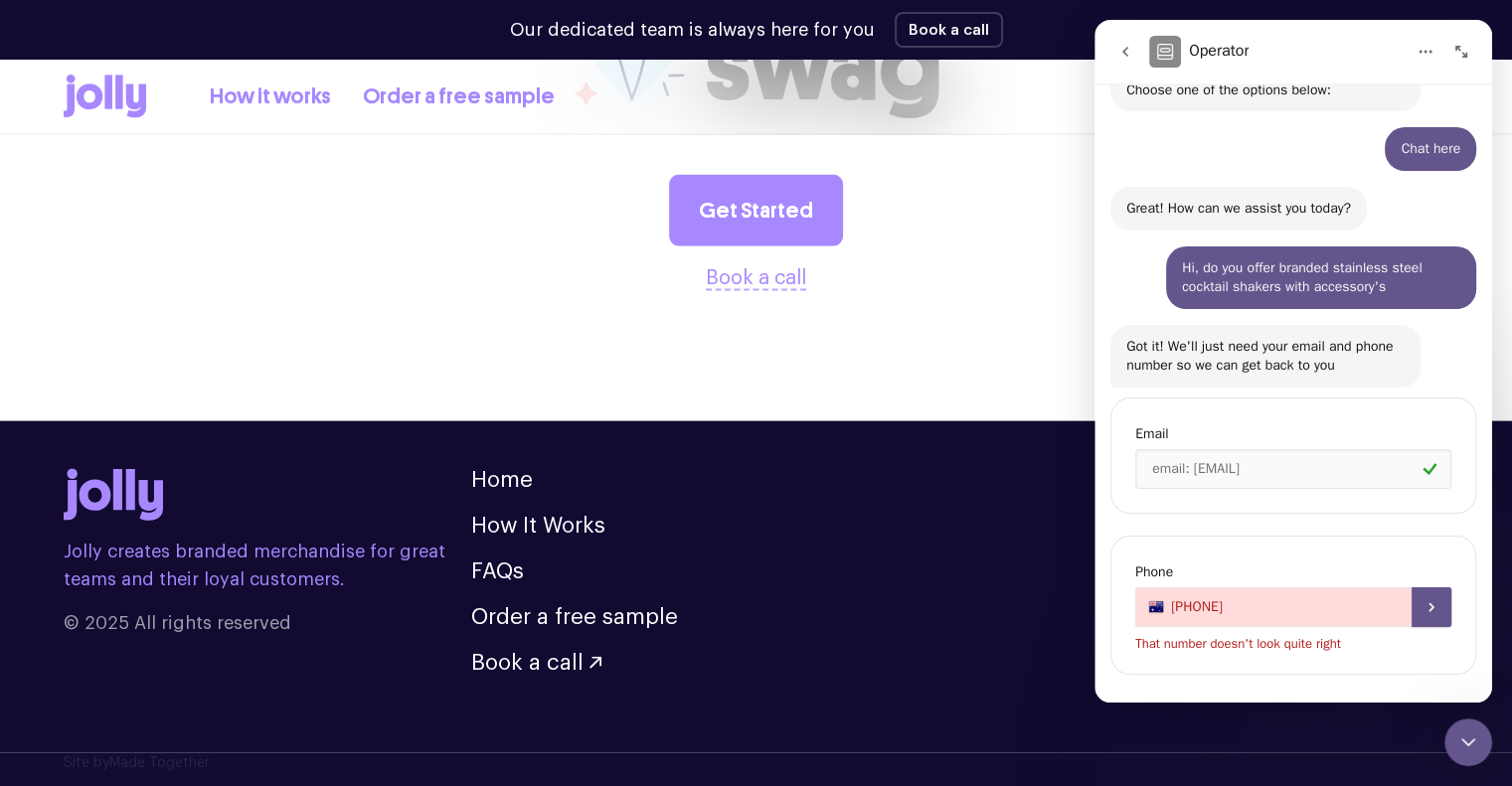 scroll, scrollTop: 238, scrollLeft: 0, axis: vertical 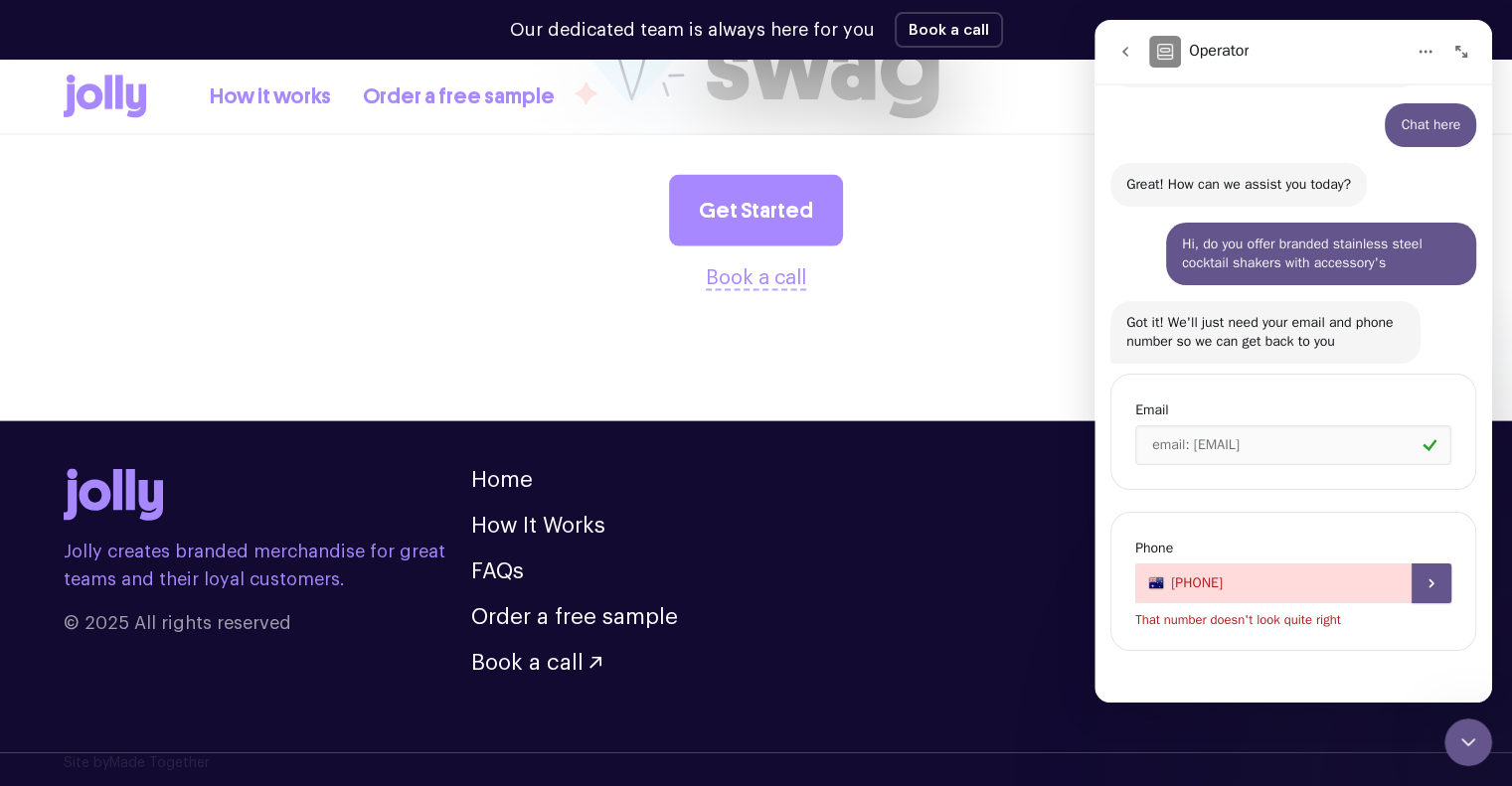 drag, startPoint x: 1275, startPoint y: 583, endPoint x: 1194, endPoint y: 586, distance: 81.05554 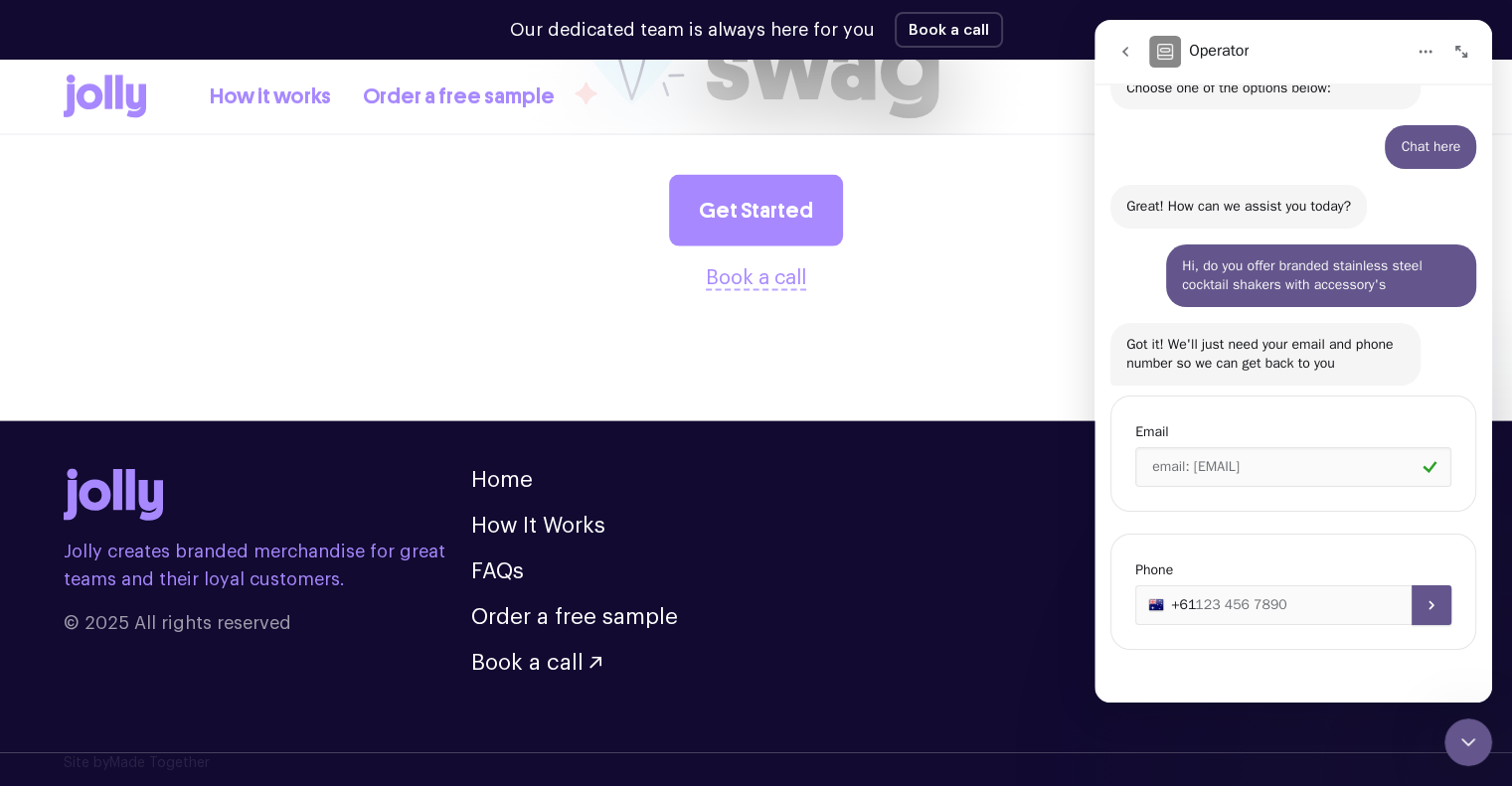 scroll, scrollTop: 215, scrollLeft: 0, axis: vertical 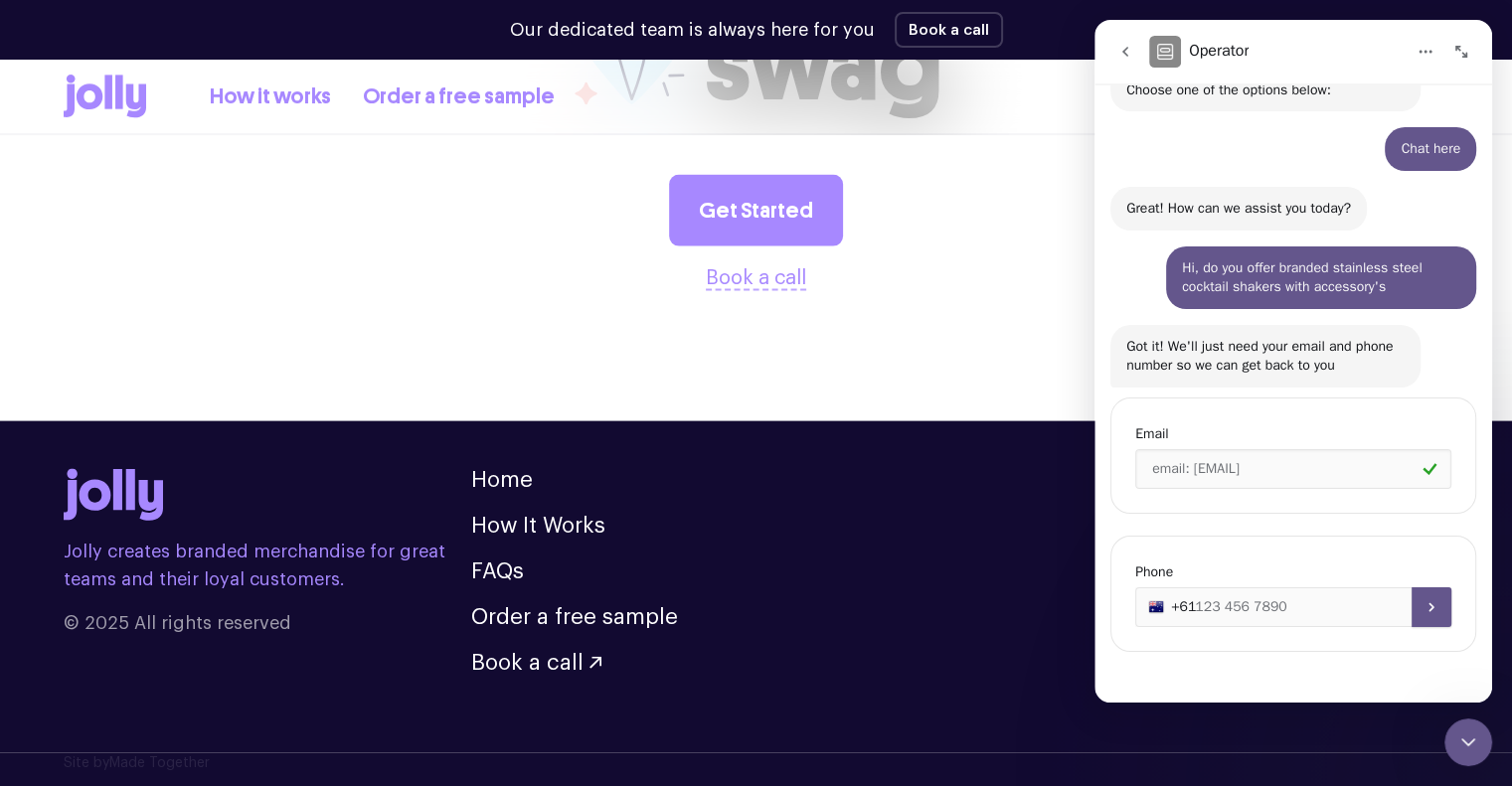 type on "[PHONE]" 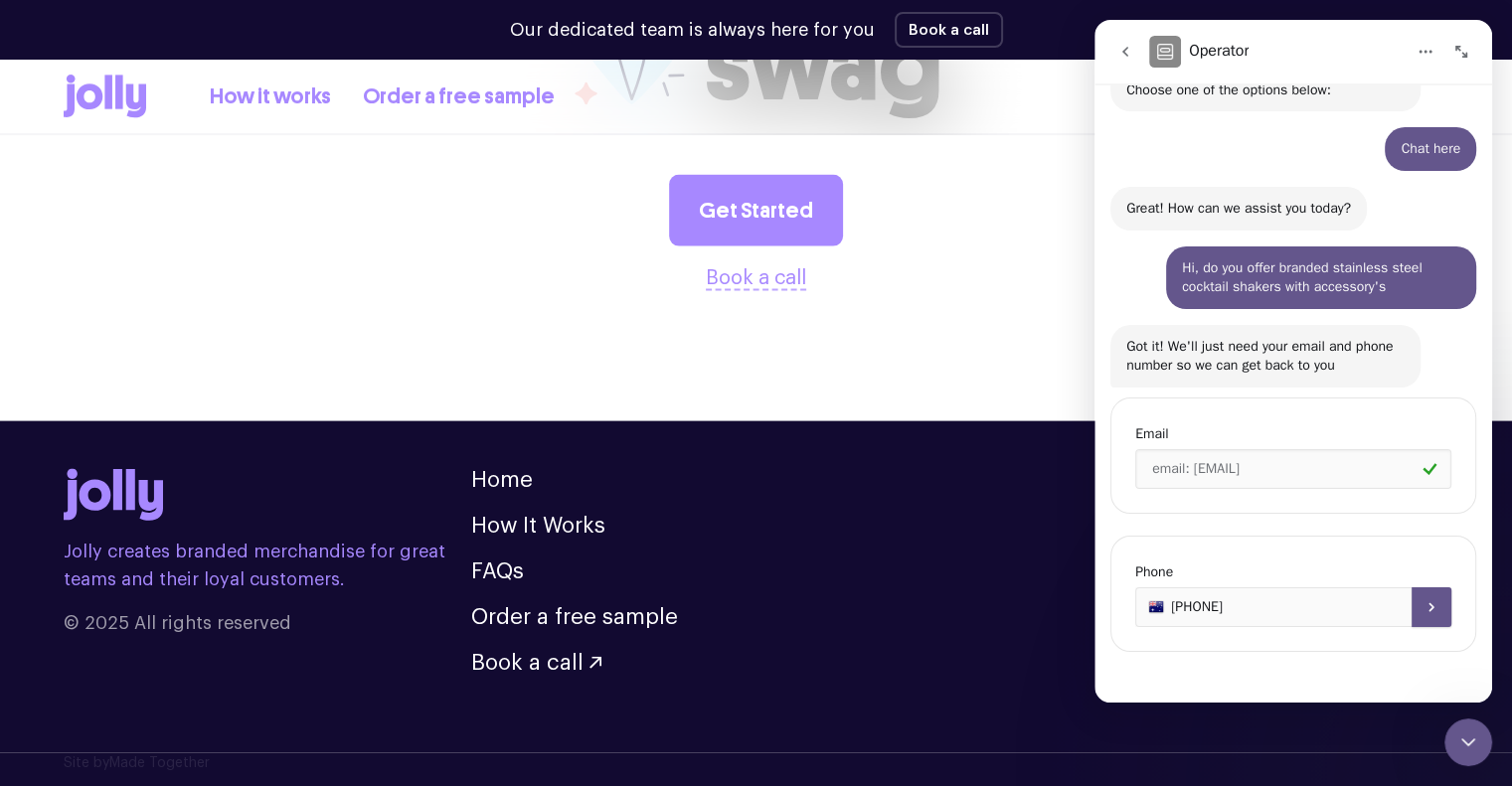 click at bounding box center [1431, 607] 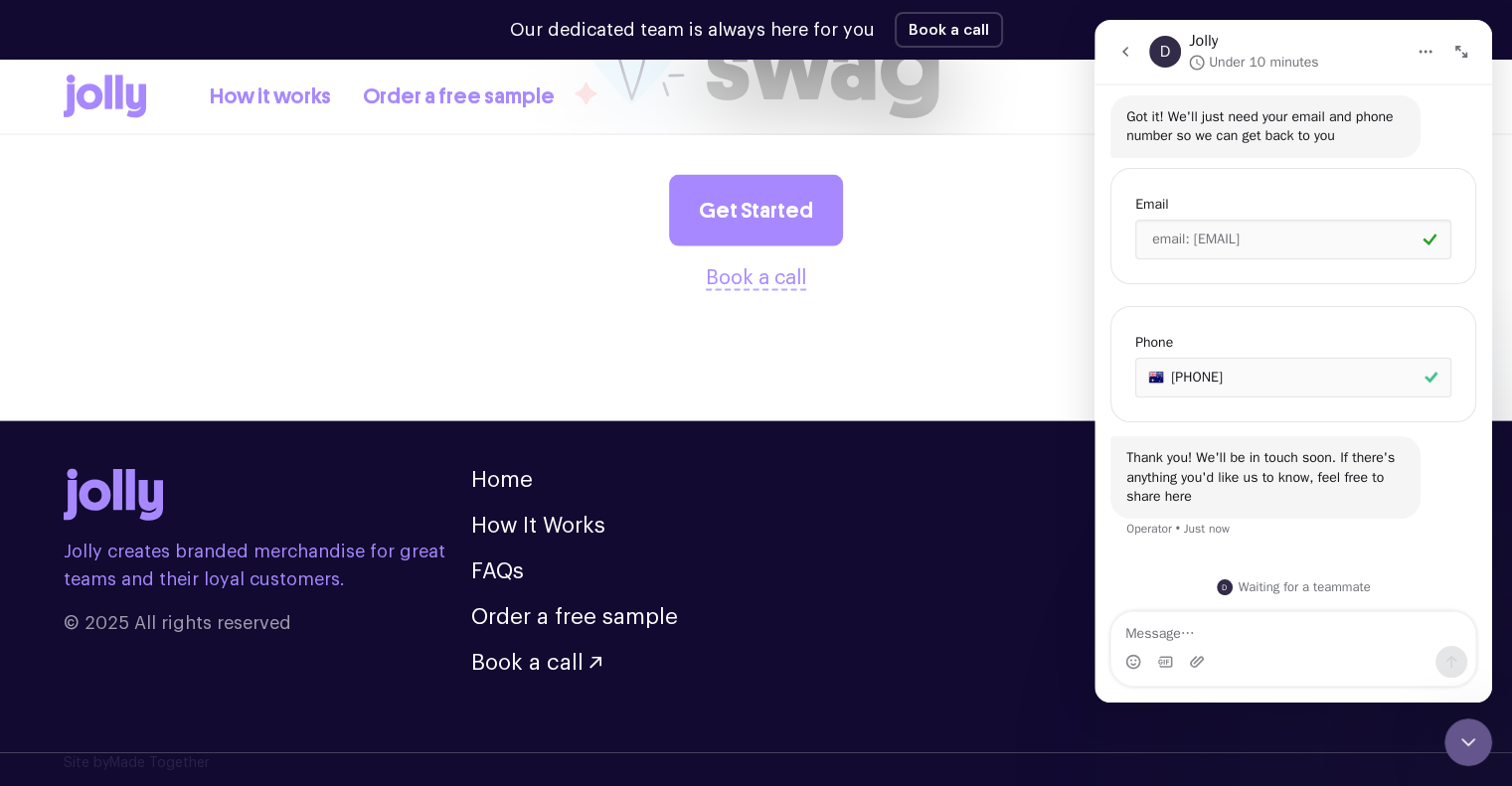 scroll, scrollTop: 445, scrollLeft: 0, axis: vertical 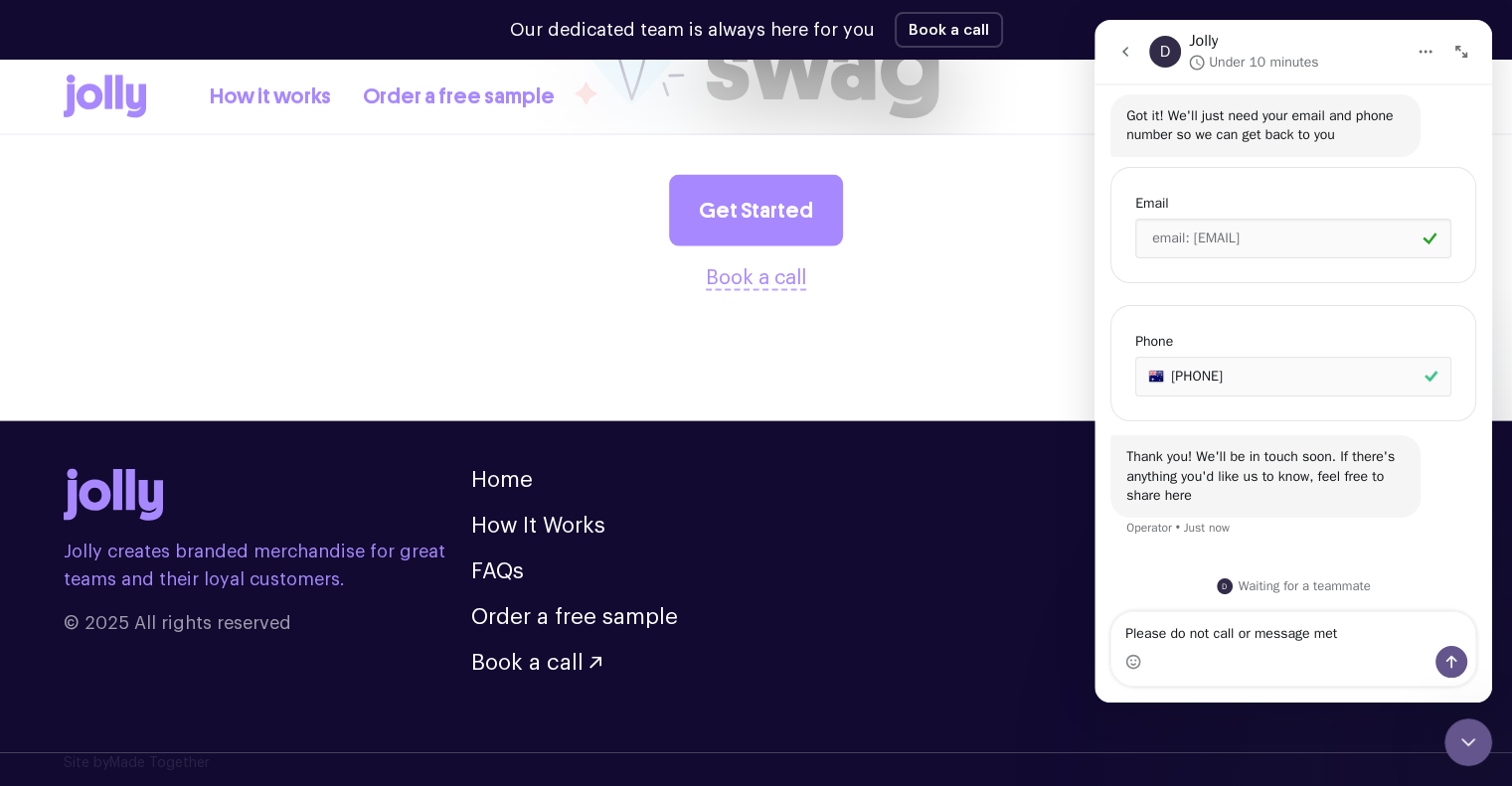type on "Please do not call or message met" 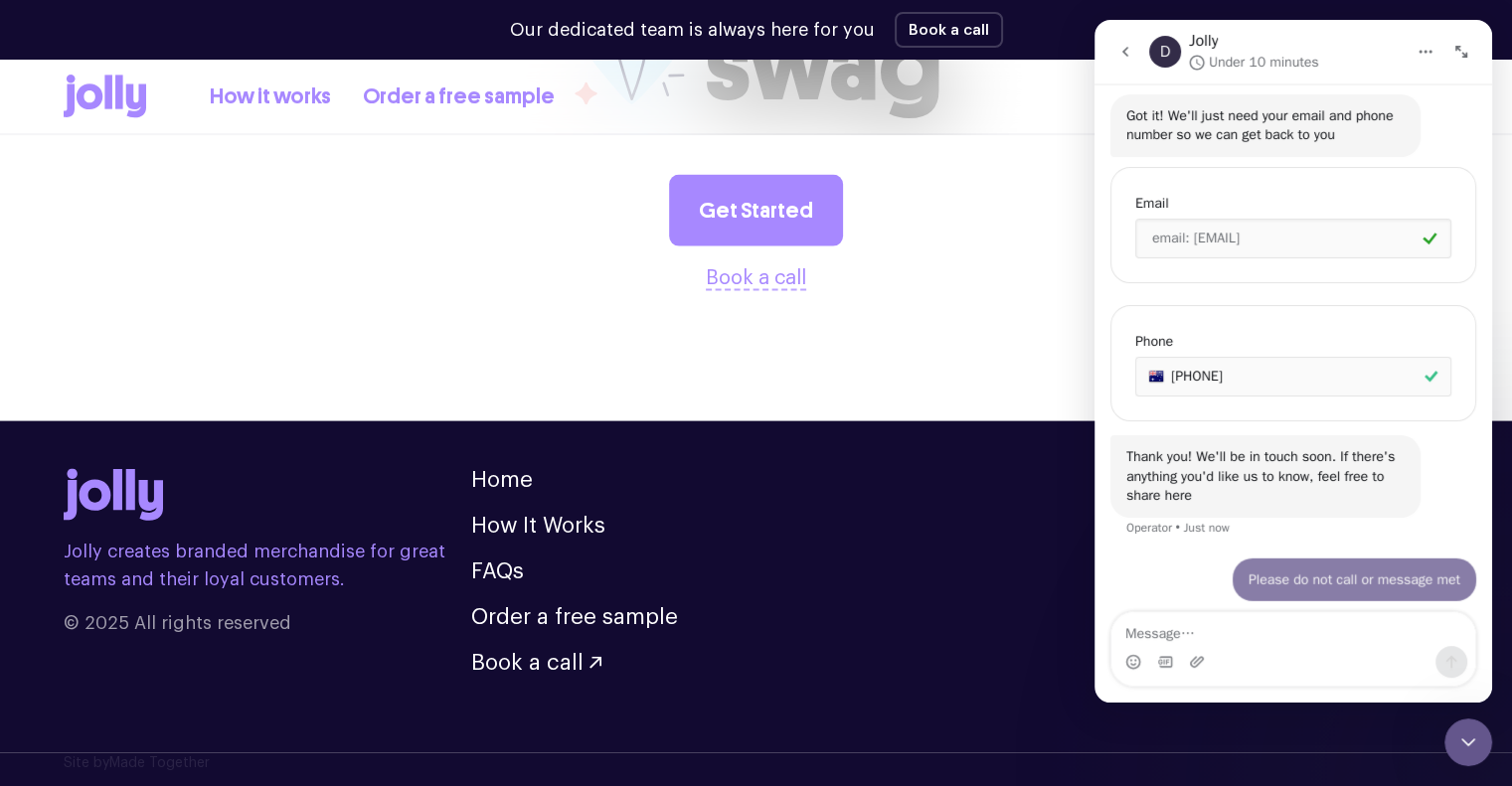 scroll, scrollTop: 505, scrollLeft: 0, axis: vertical 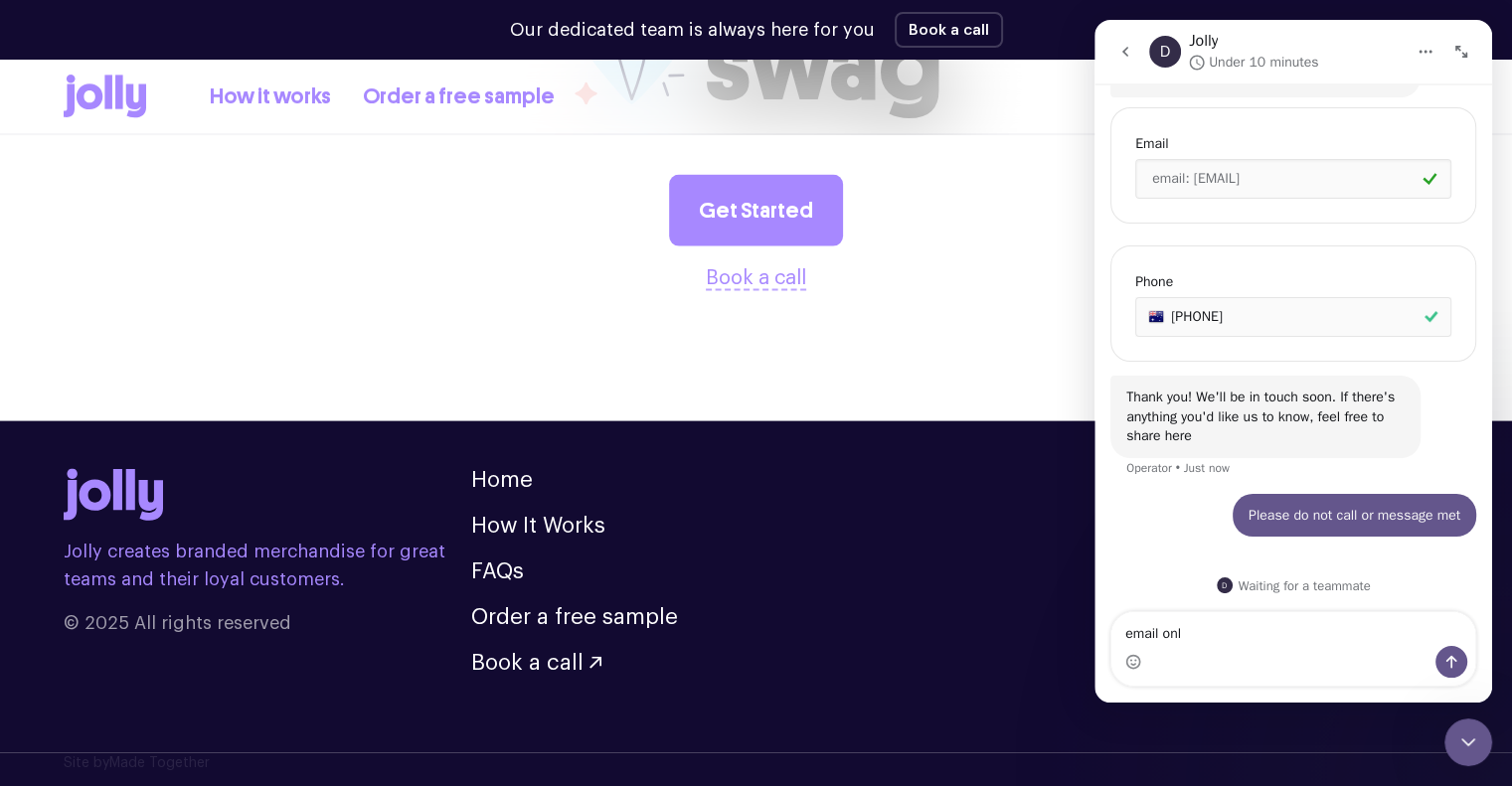 type on "email only" 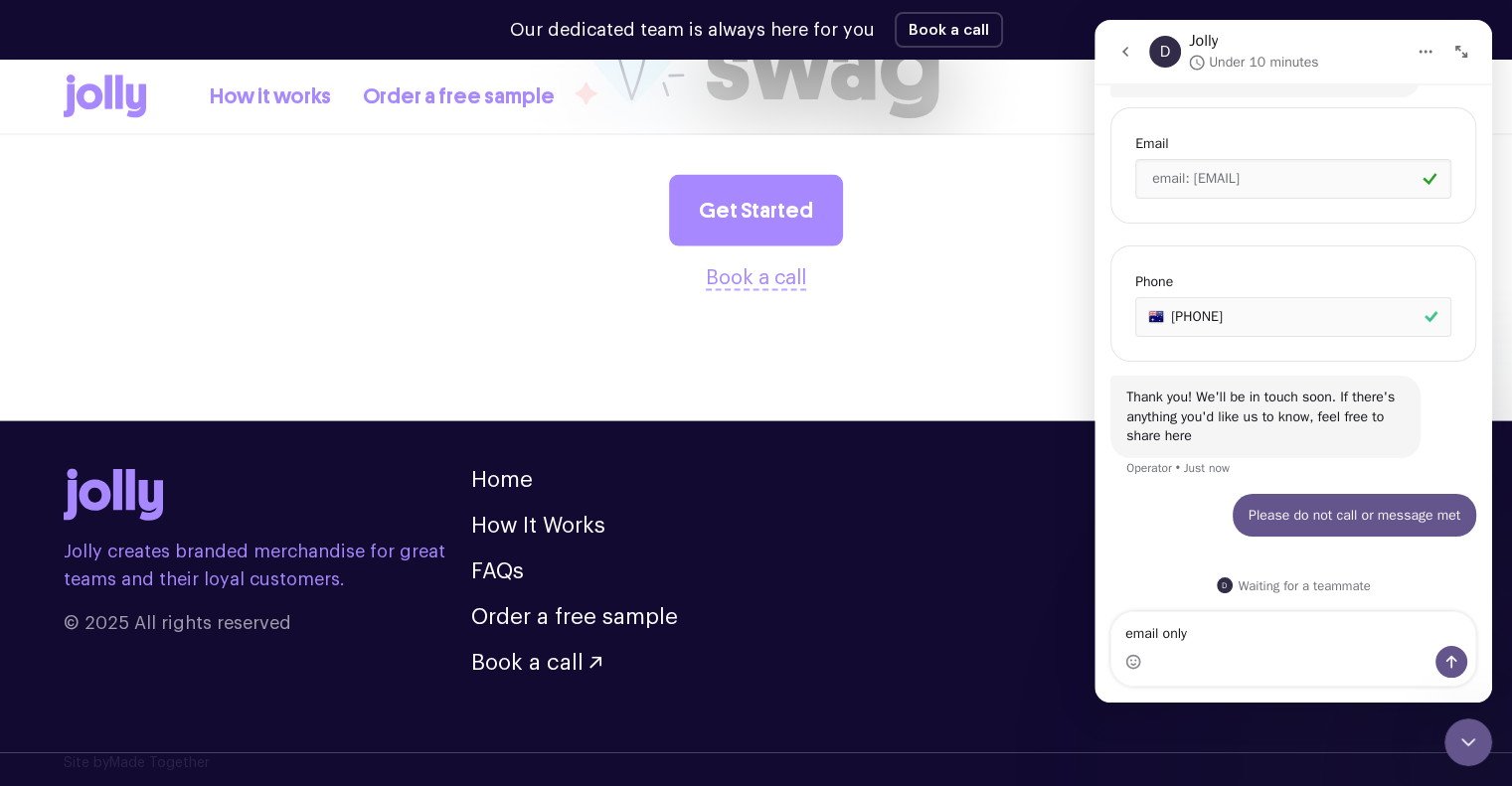 type 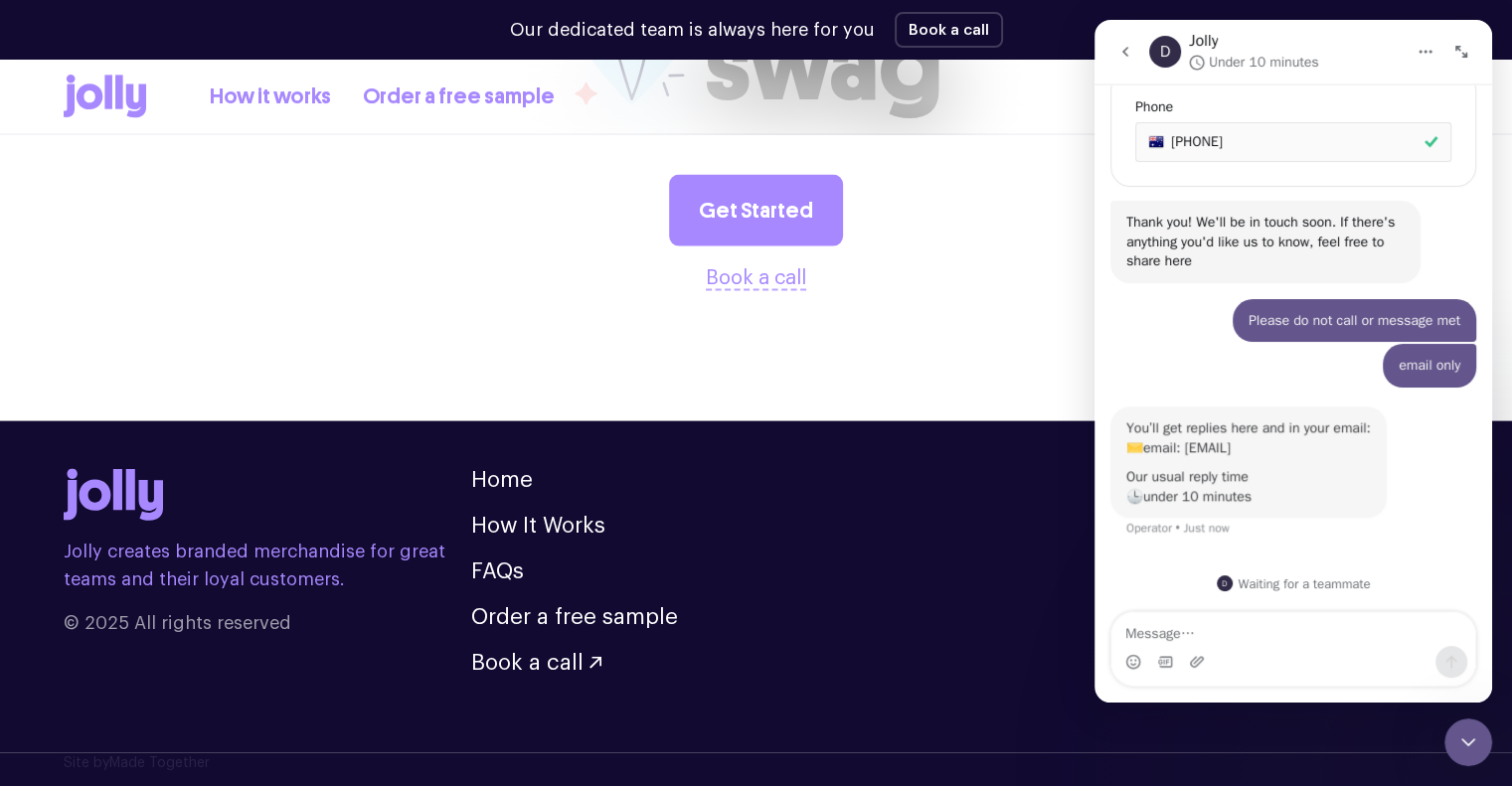 scroll, scrollTop: 678, scrollLeft: 0, axis: vertical 